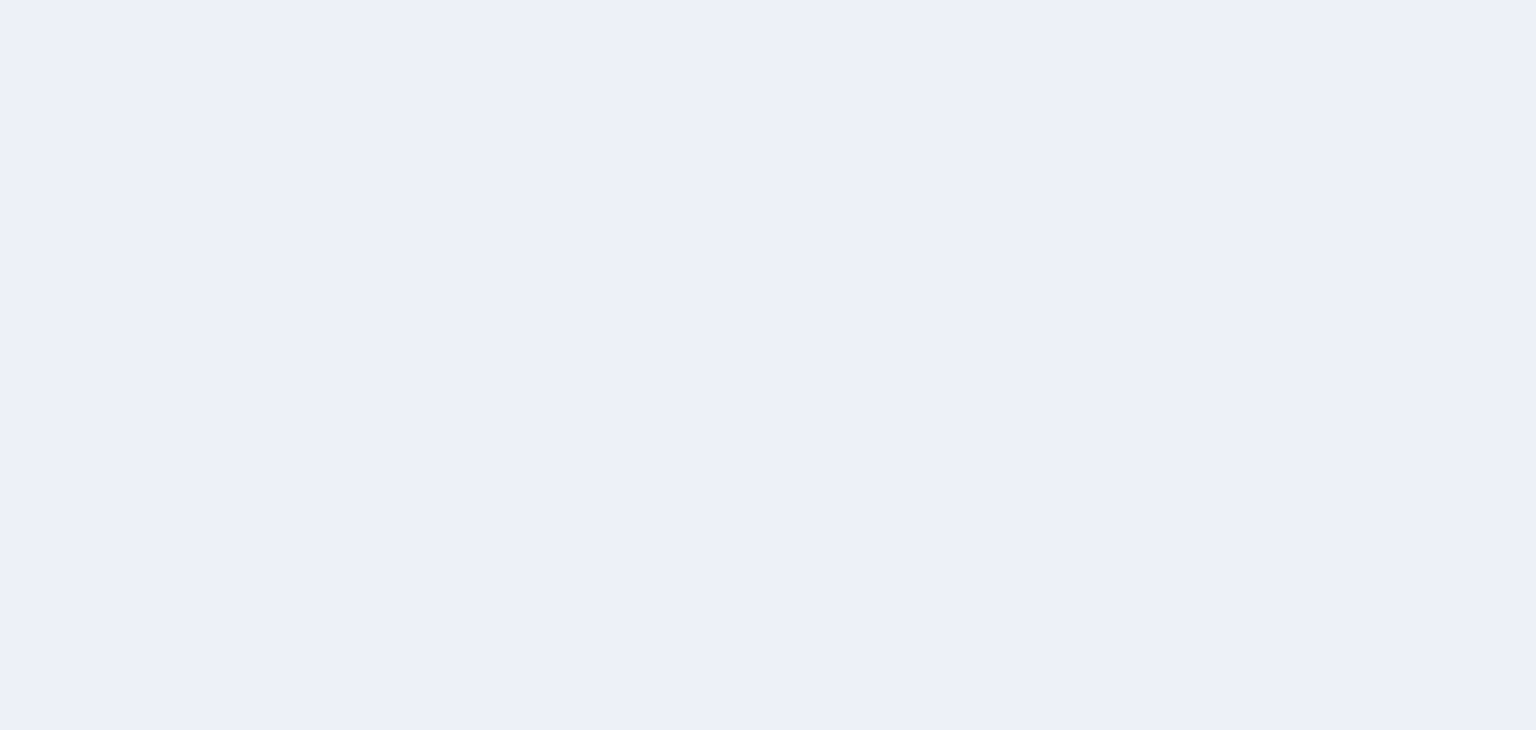 scroll, scrollTop: 0, scrollLeft: 0, axis: both 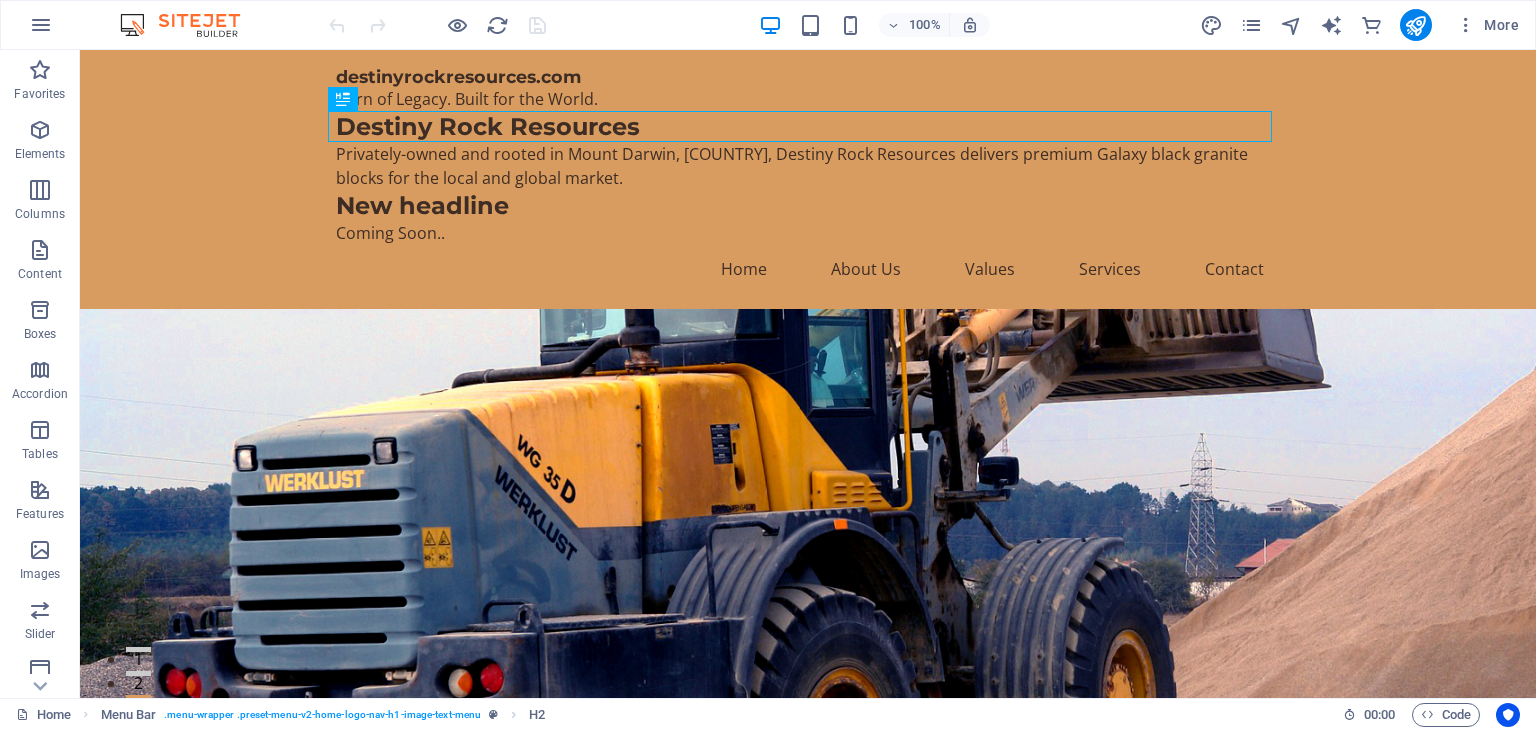 drag, startPoint x: 1534, startPoint y: 99, endPoint x: 409, endPoint y: 350, distance: 1152.6604 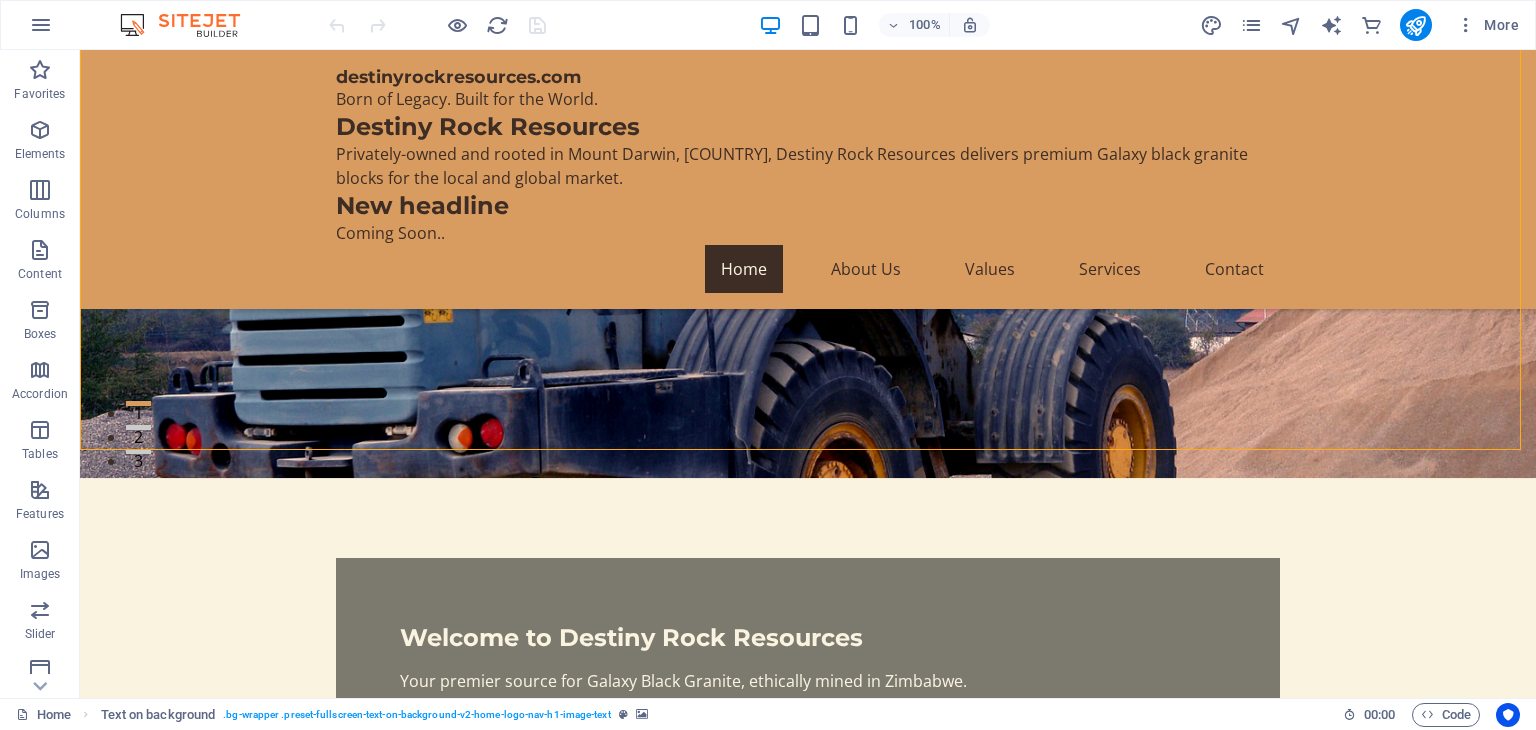 scroll, scrollTop: 280, scrollLeft: 0, axis: vertical 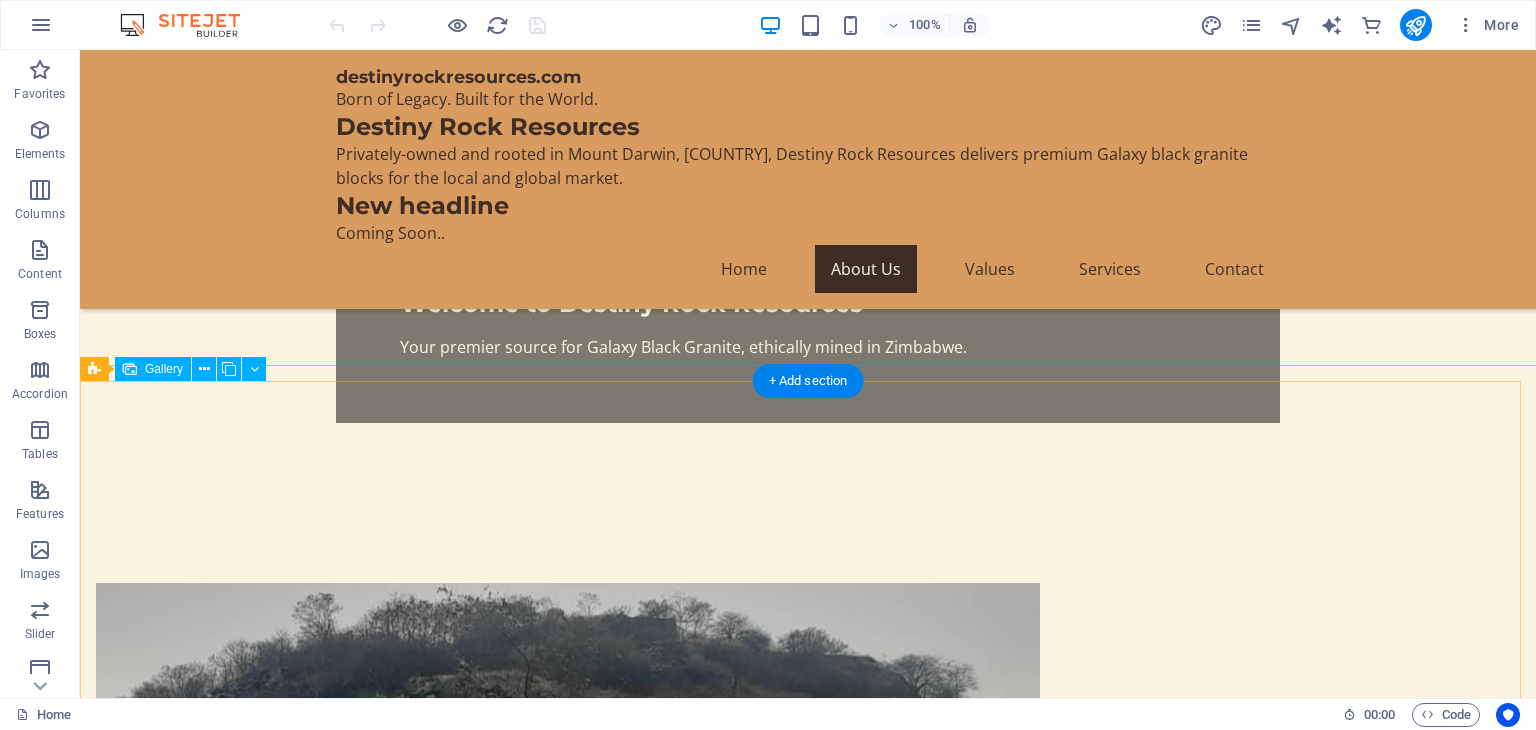 click at bounding box center [1366, 1593] 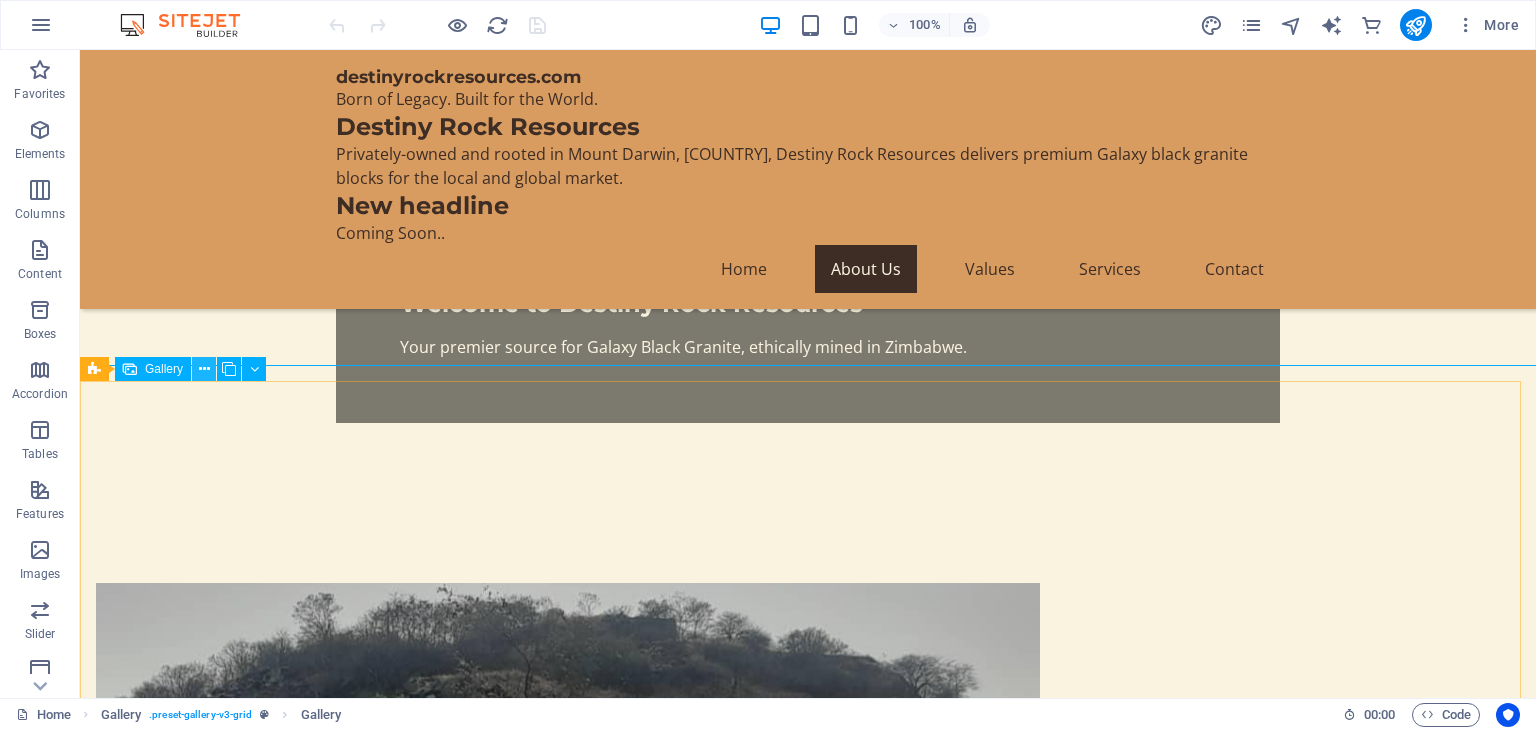 click at bounding box center (204, 369) 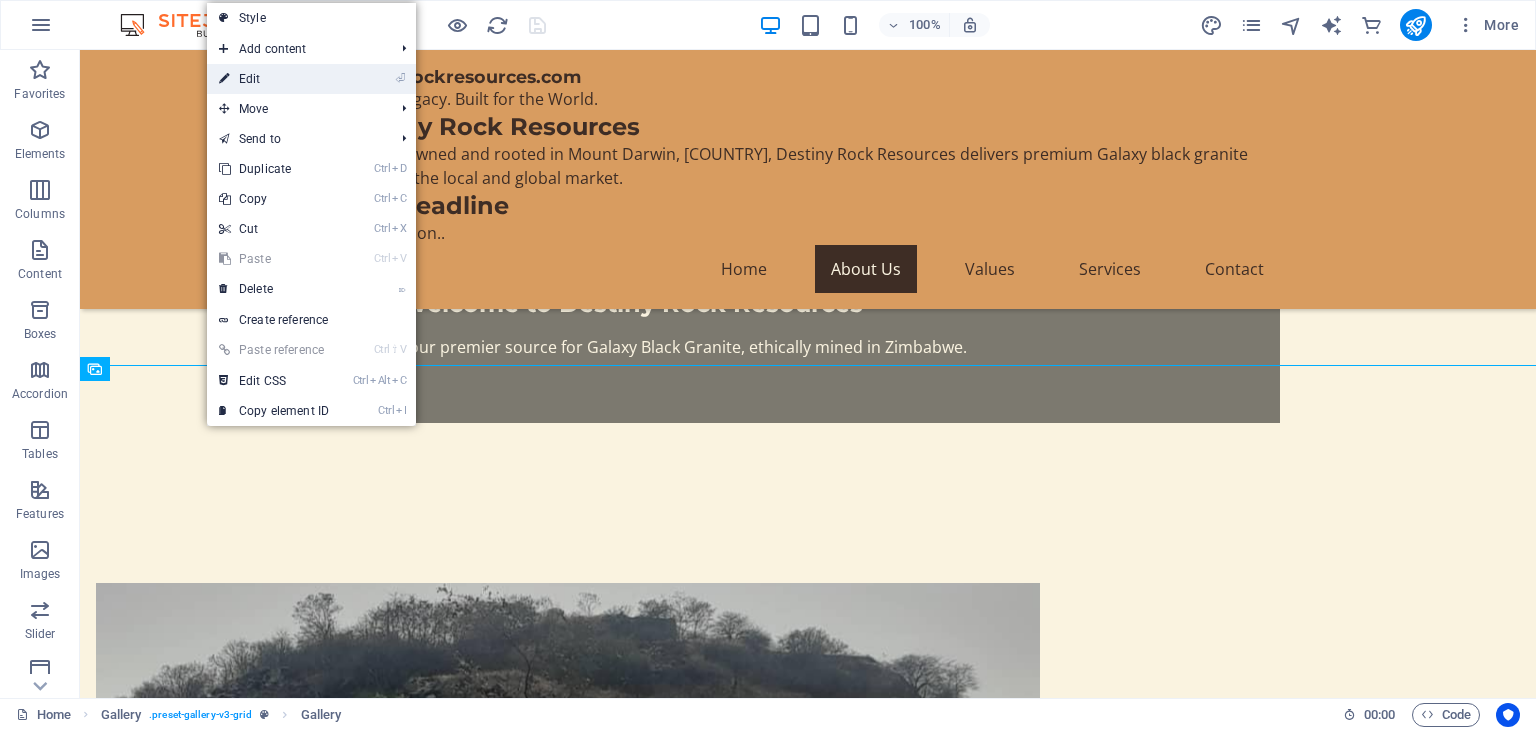 click on "⏎  Edit" at bounding box center (274, 79) 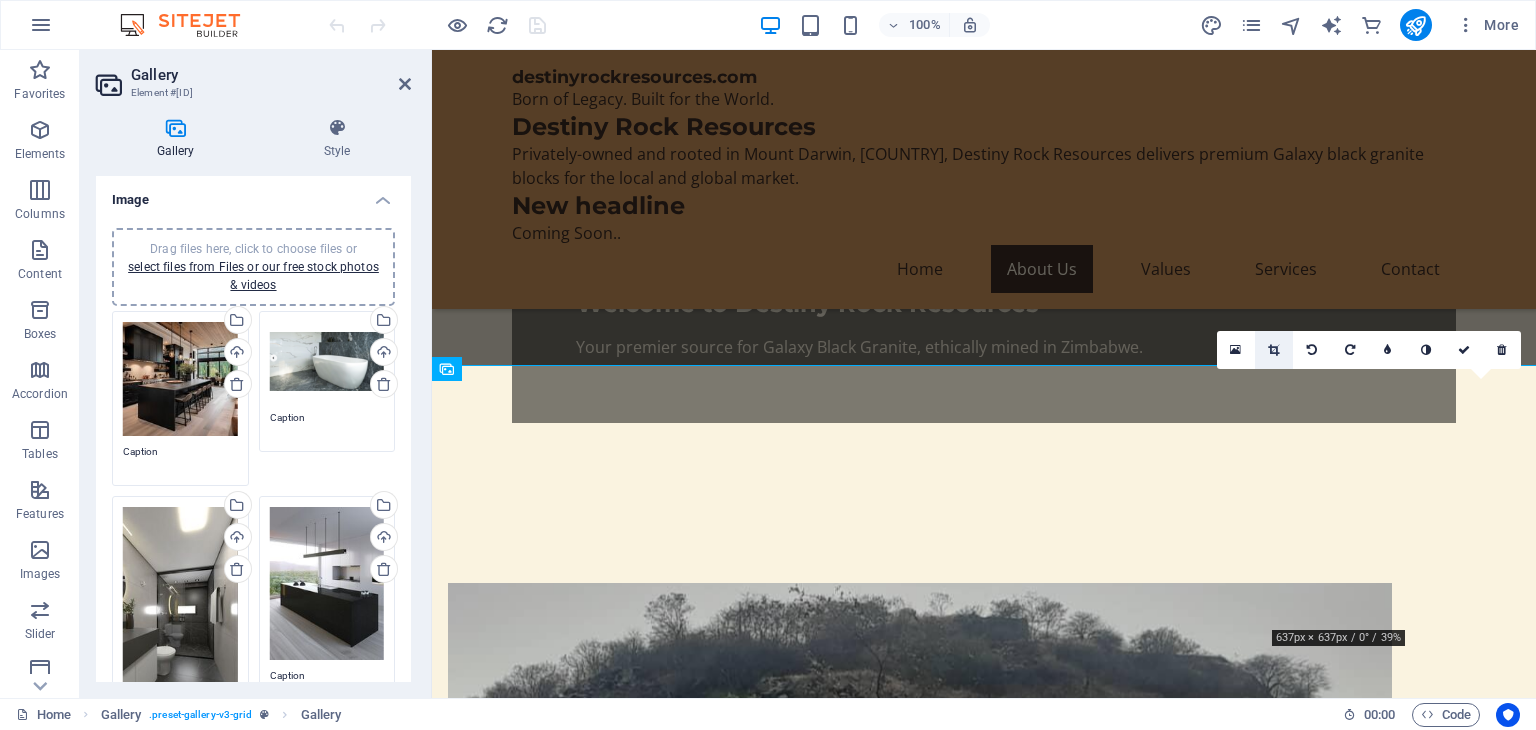 click at bounding box center [1273, 350] 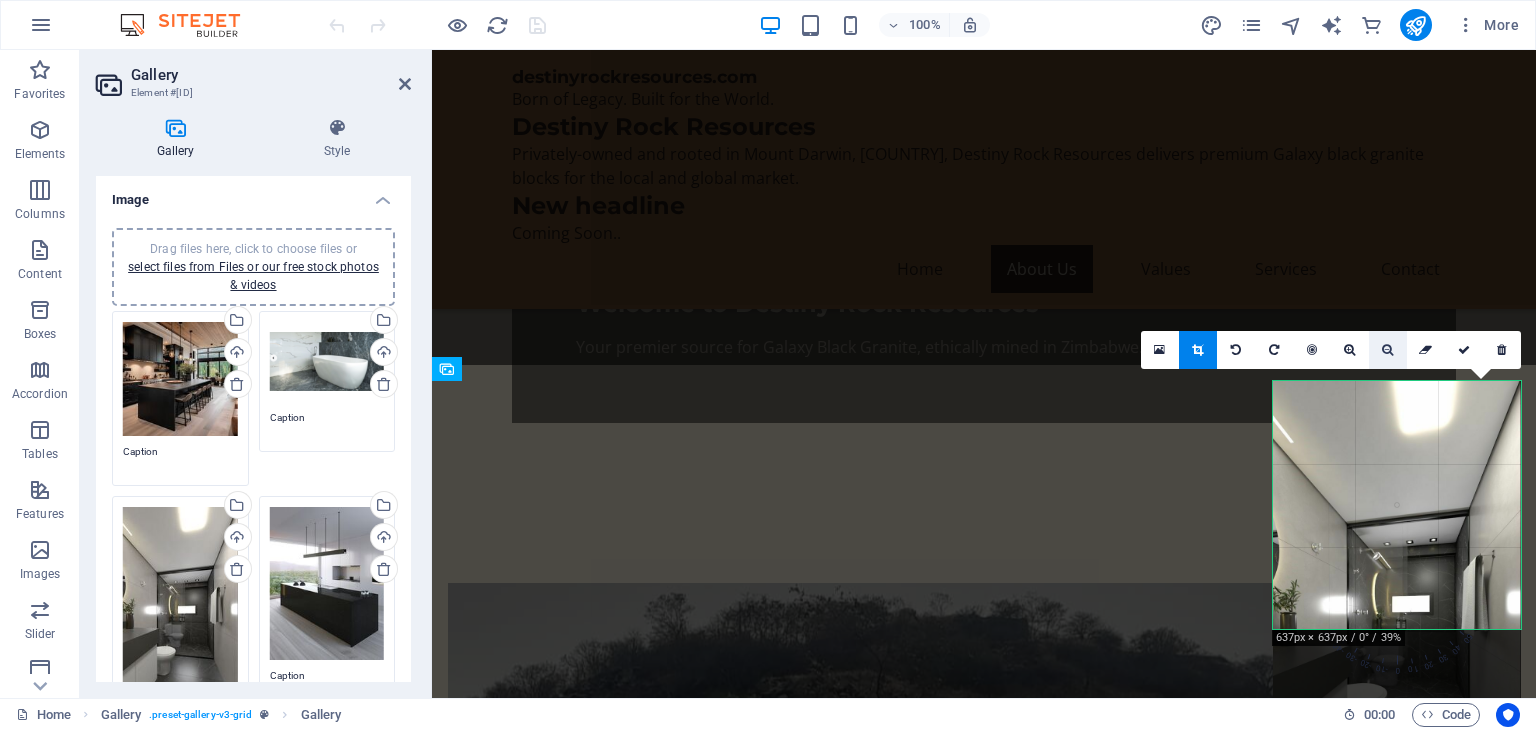 click at bounding box center [1387, 350] 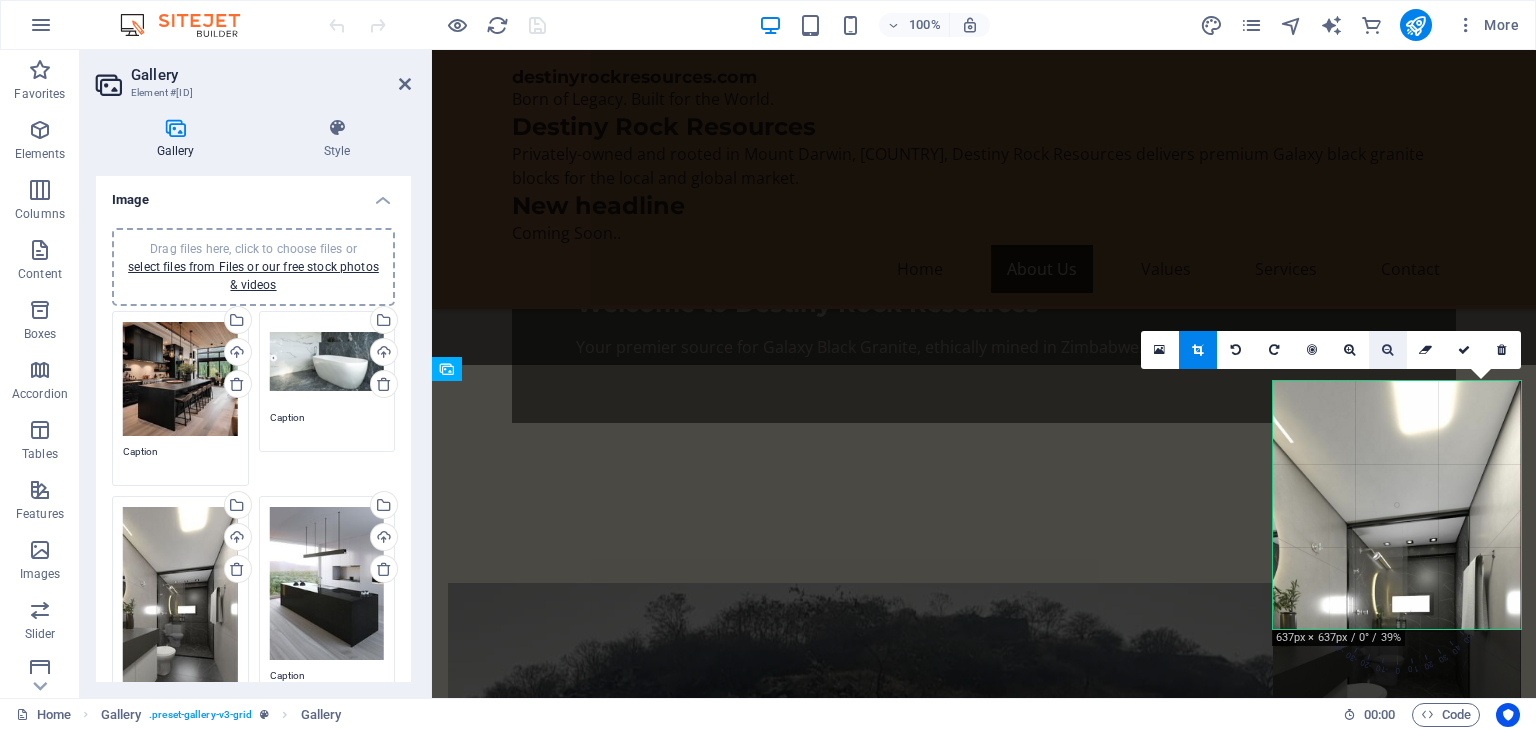 click at bounding box center (1387, 350) 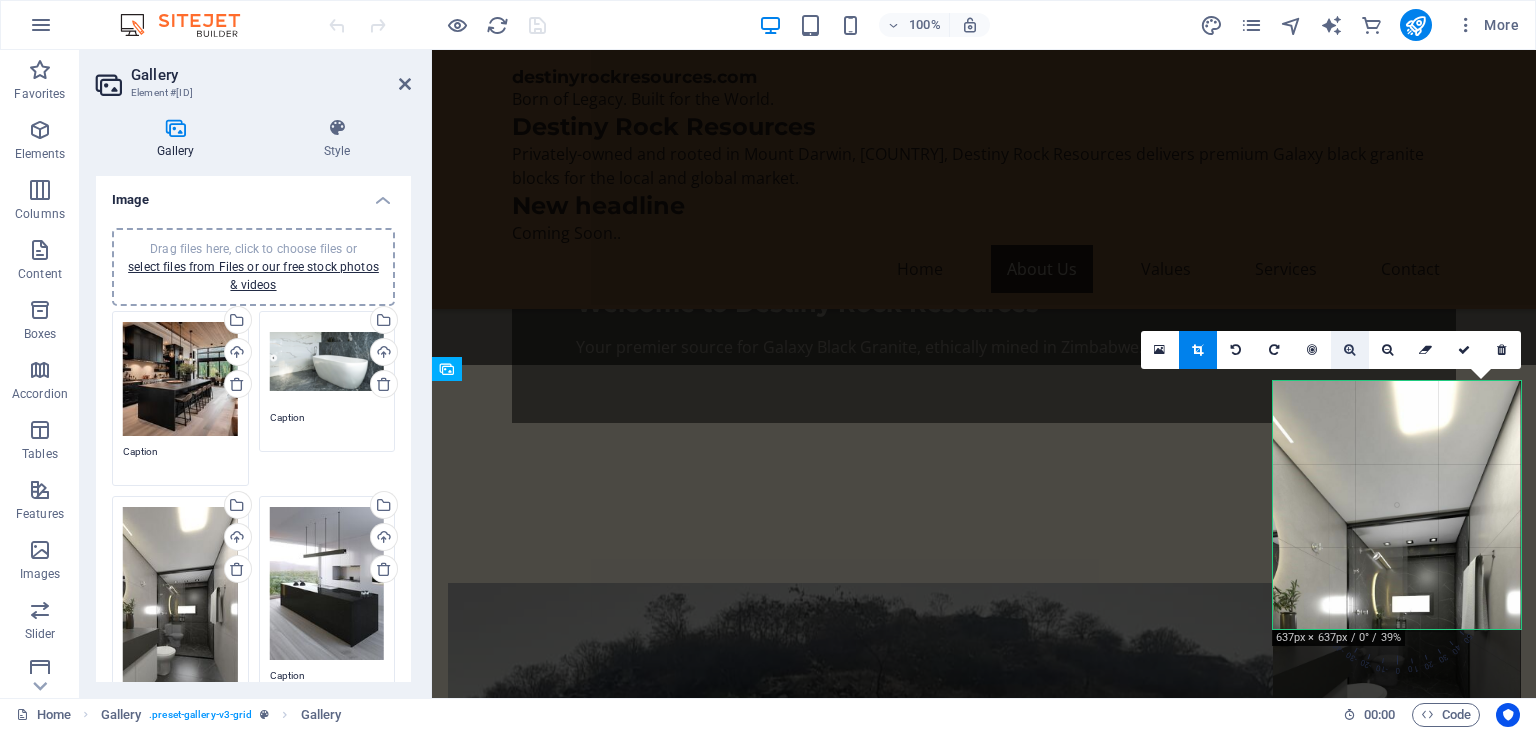 click at bounding box center (1349, 350) 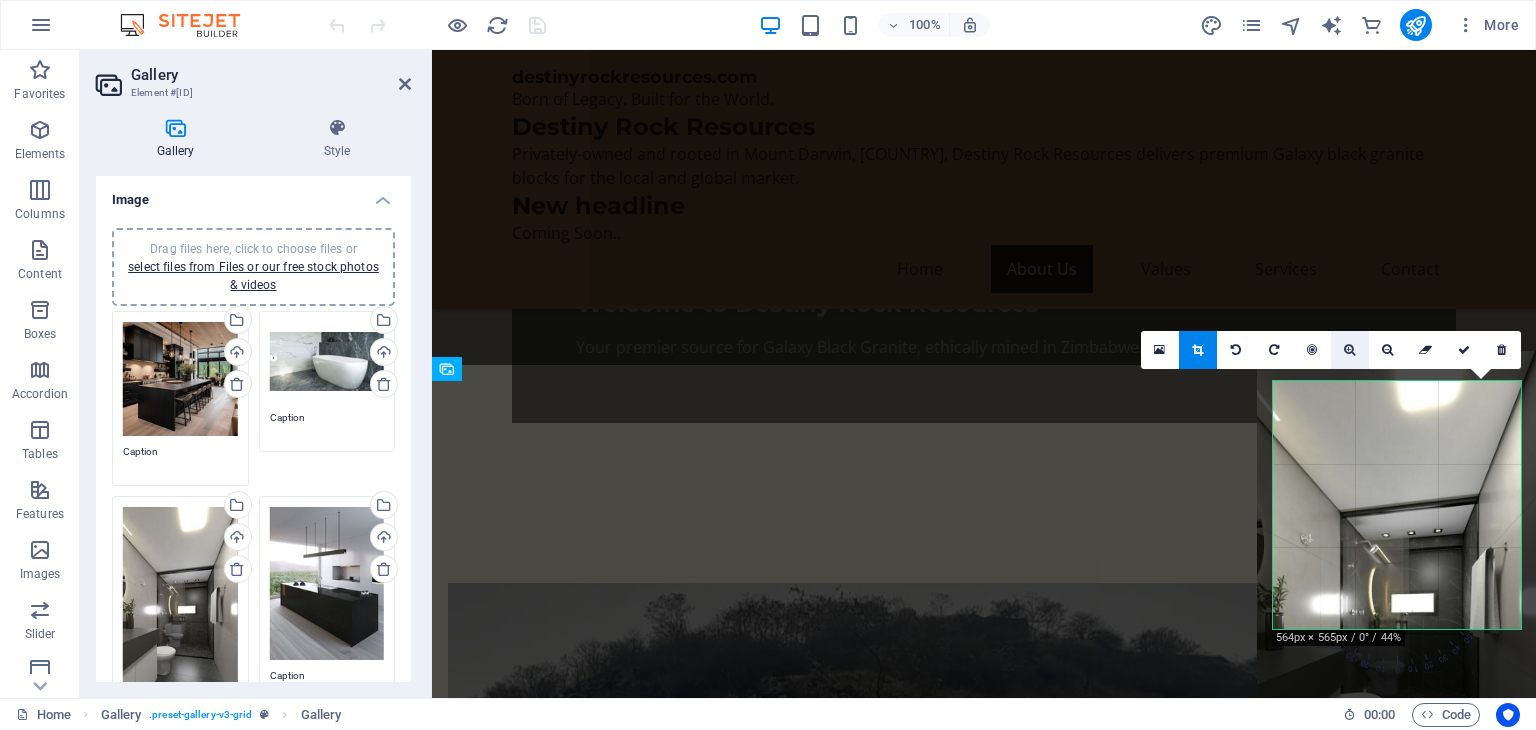 click at bounding box center (1349, 350) 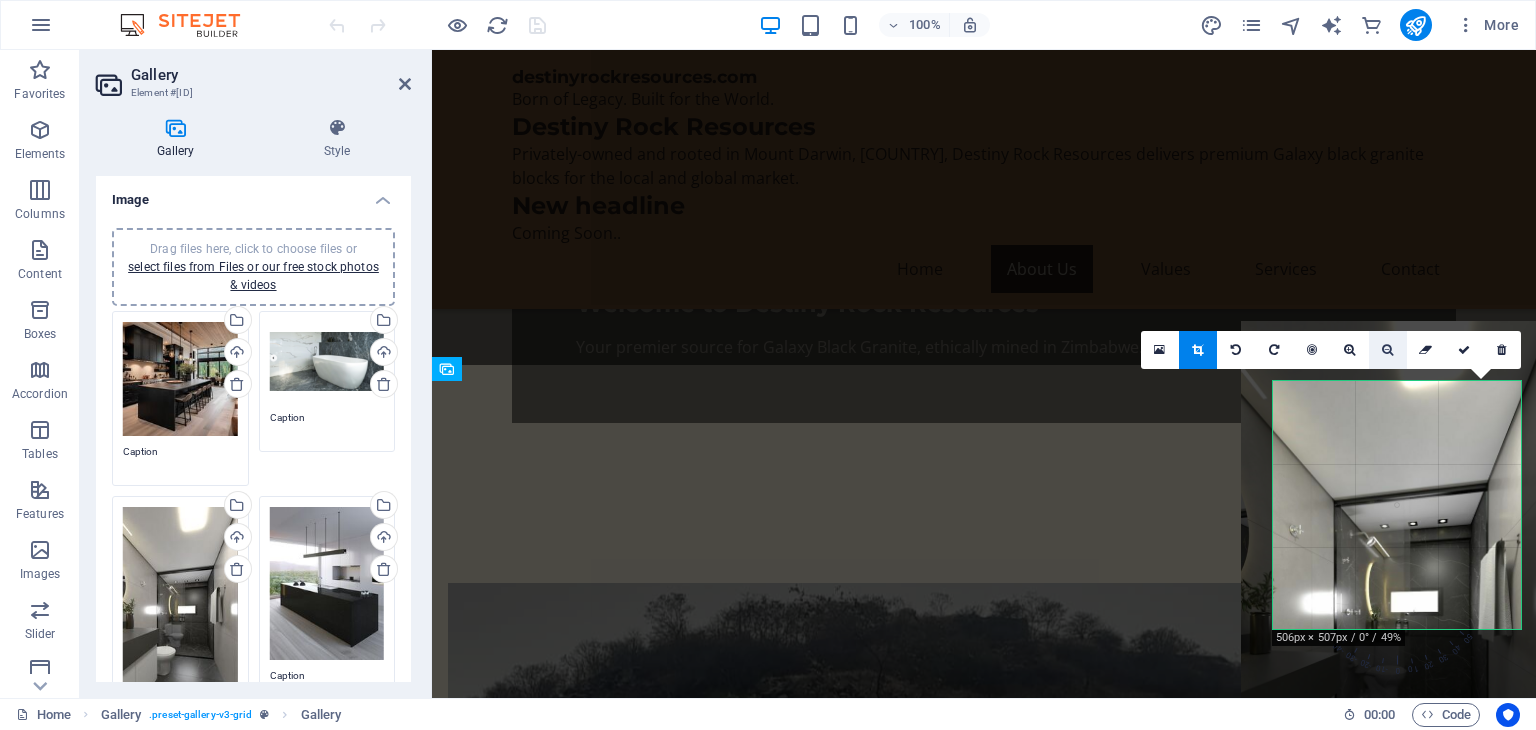 click at bounding box center [1387, 350] 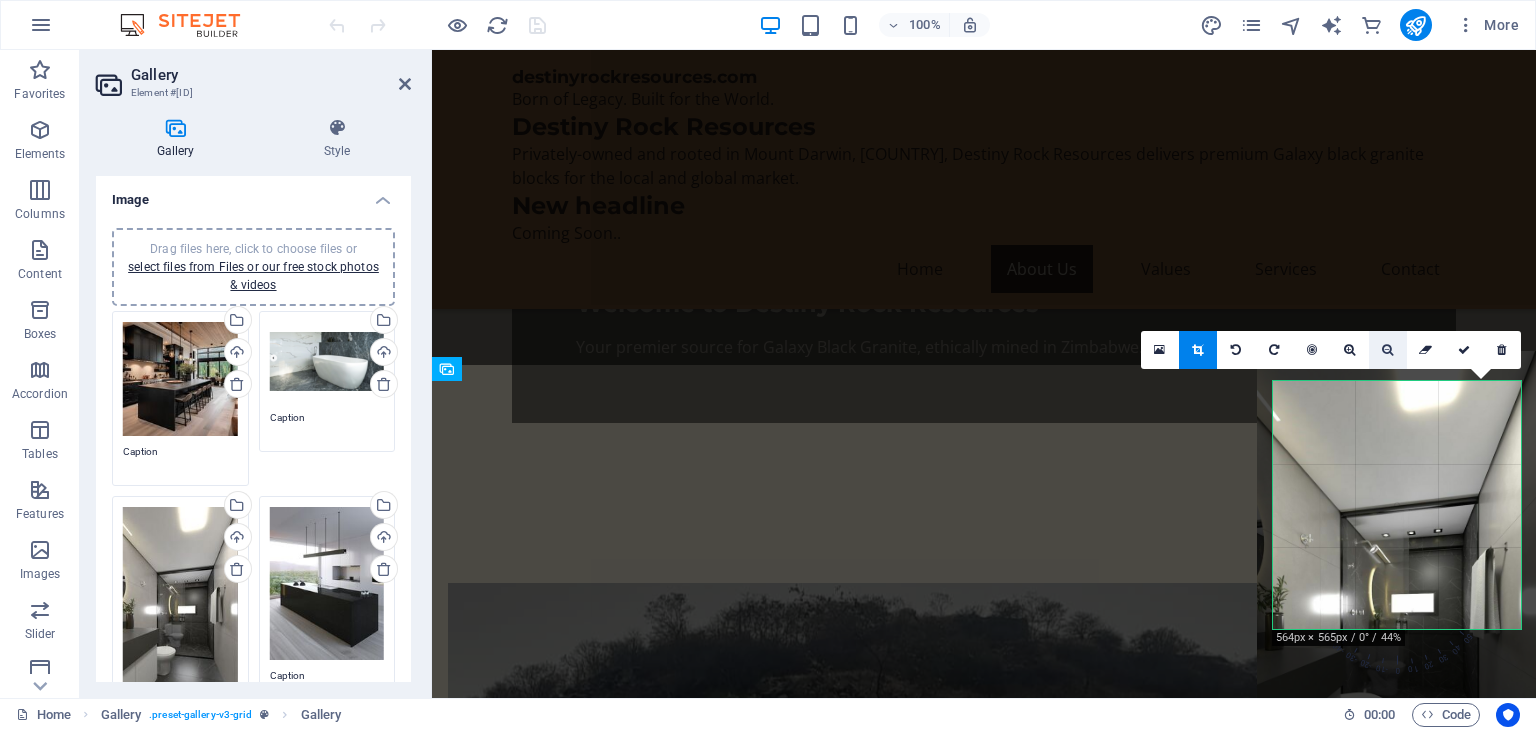 click at bounding box center [1387, 350] 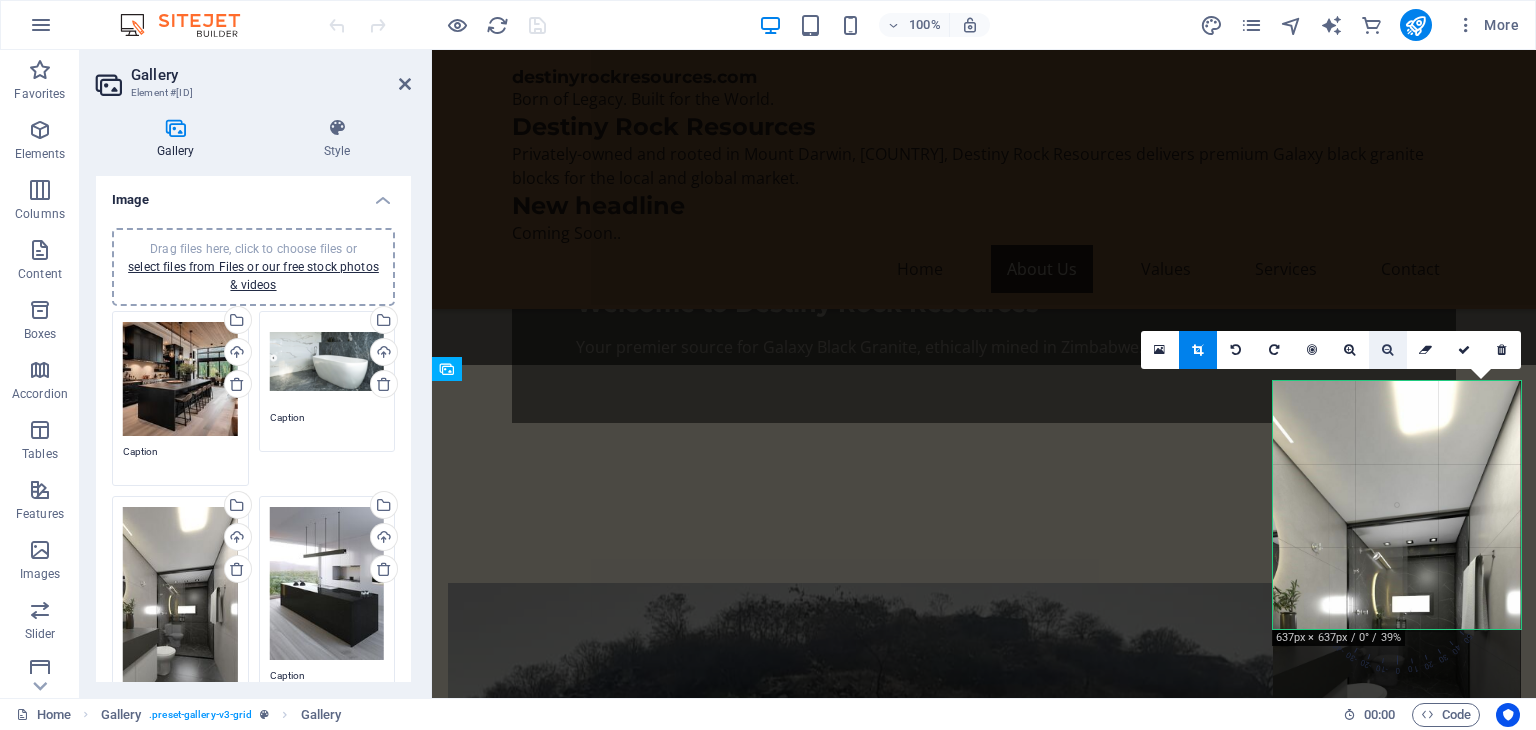 click at bounding box center [1387, 350] 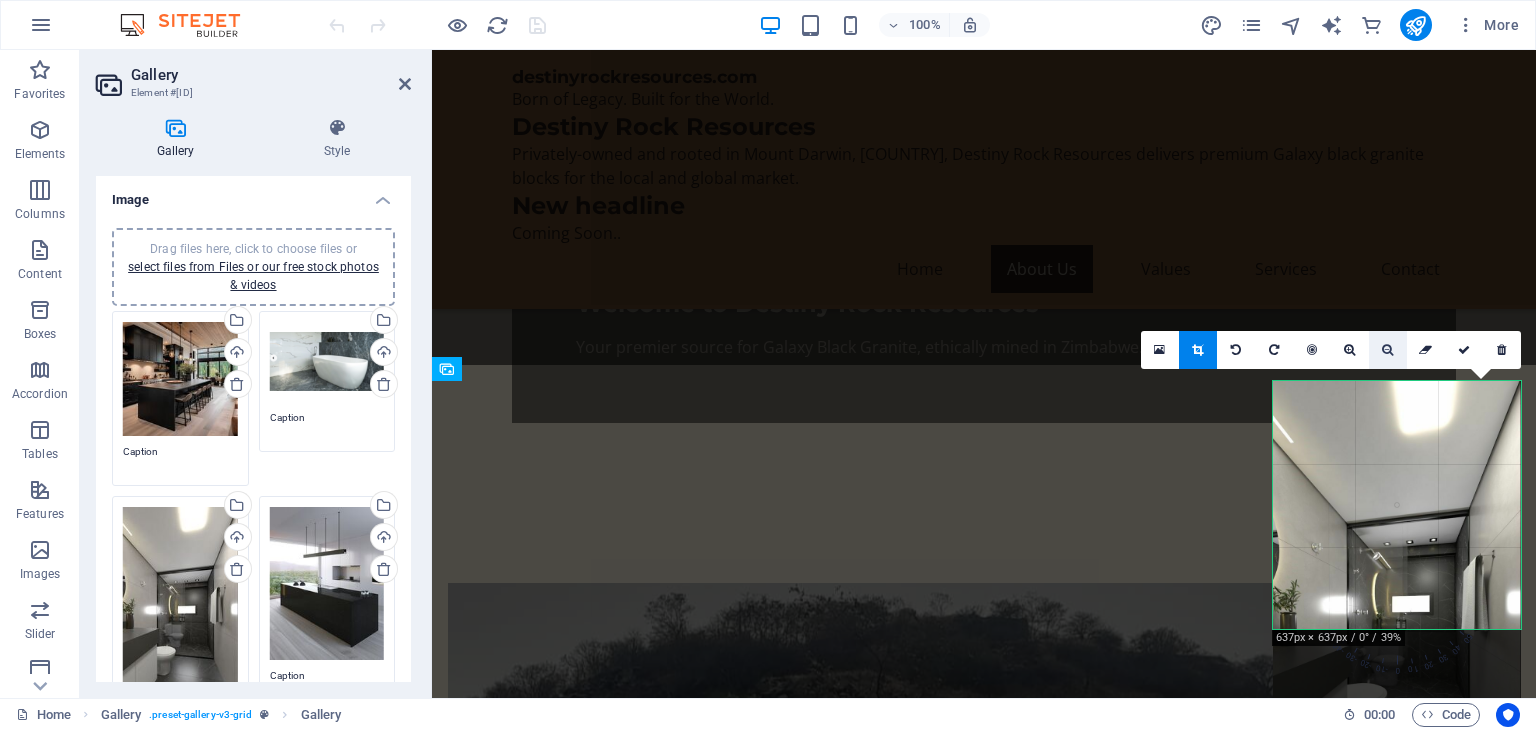 click at bounding box center (1387, 350) 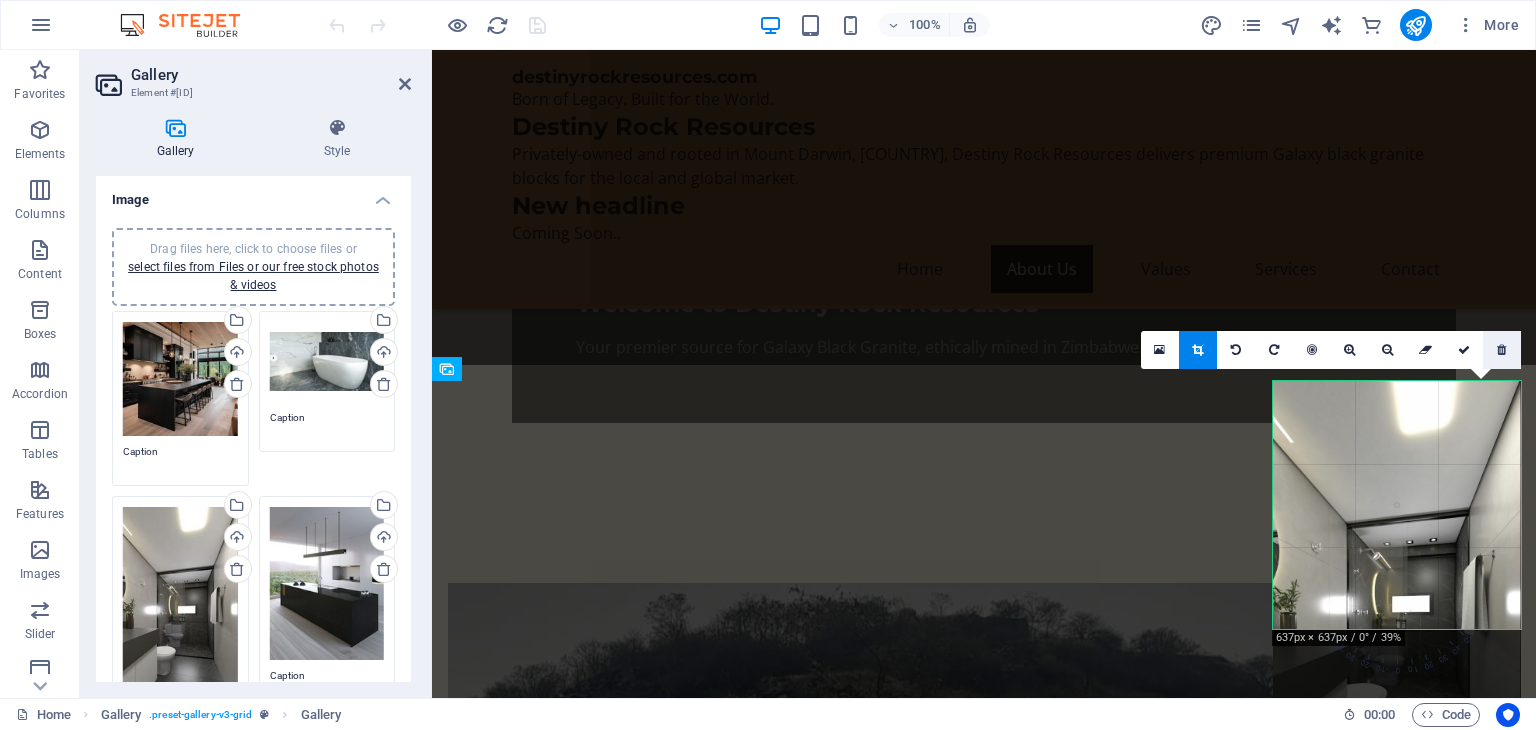 click at bounding box center (1501, 350) 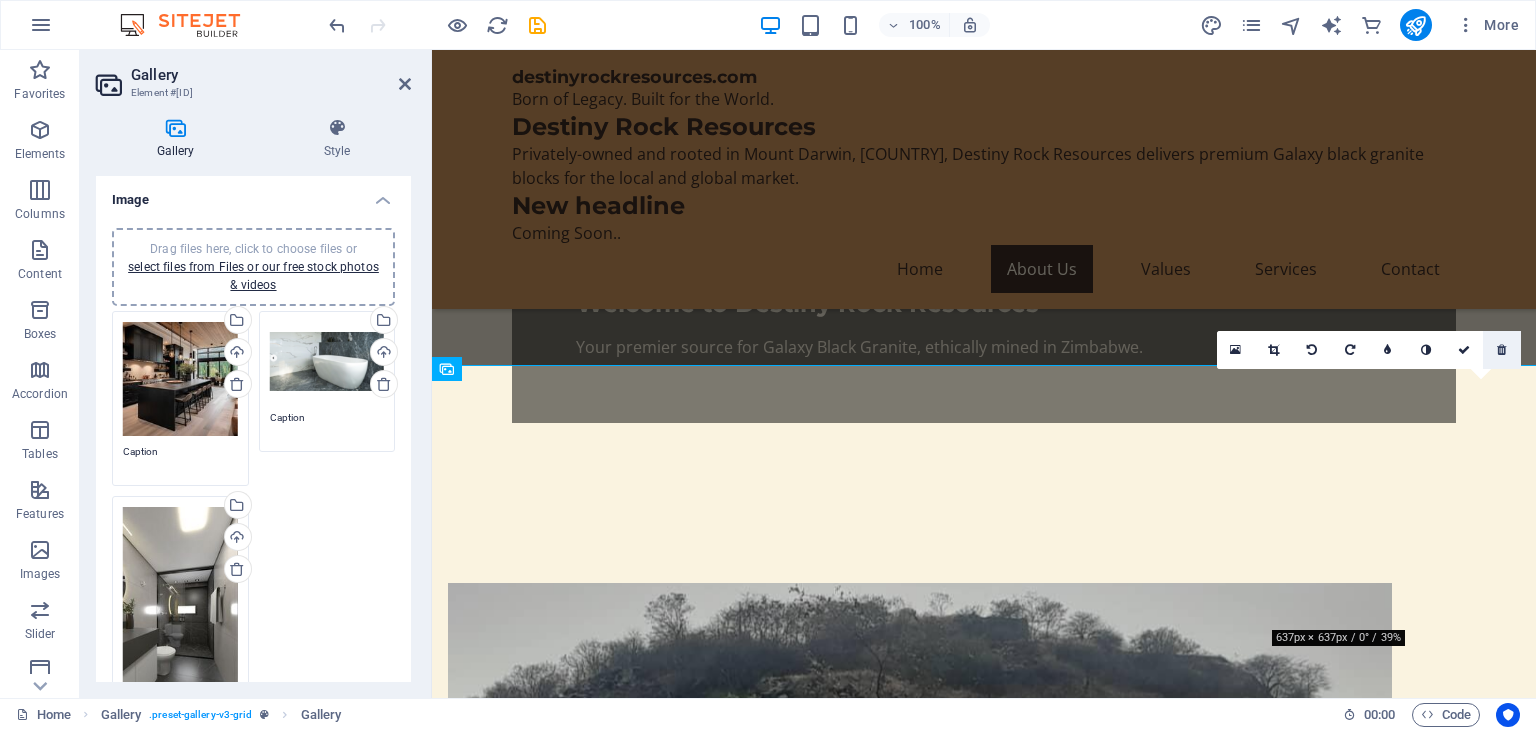 click at bounding box center (1501, 350) 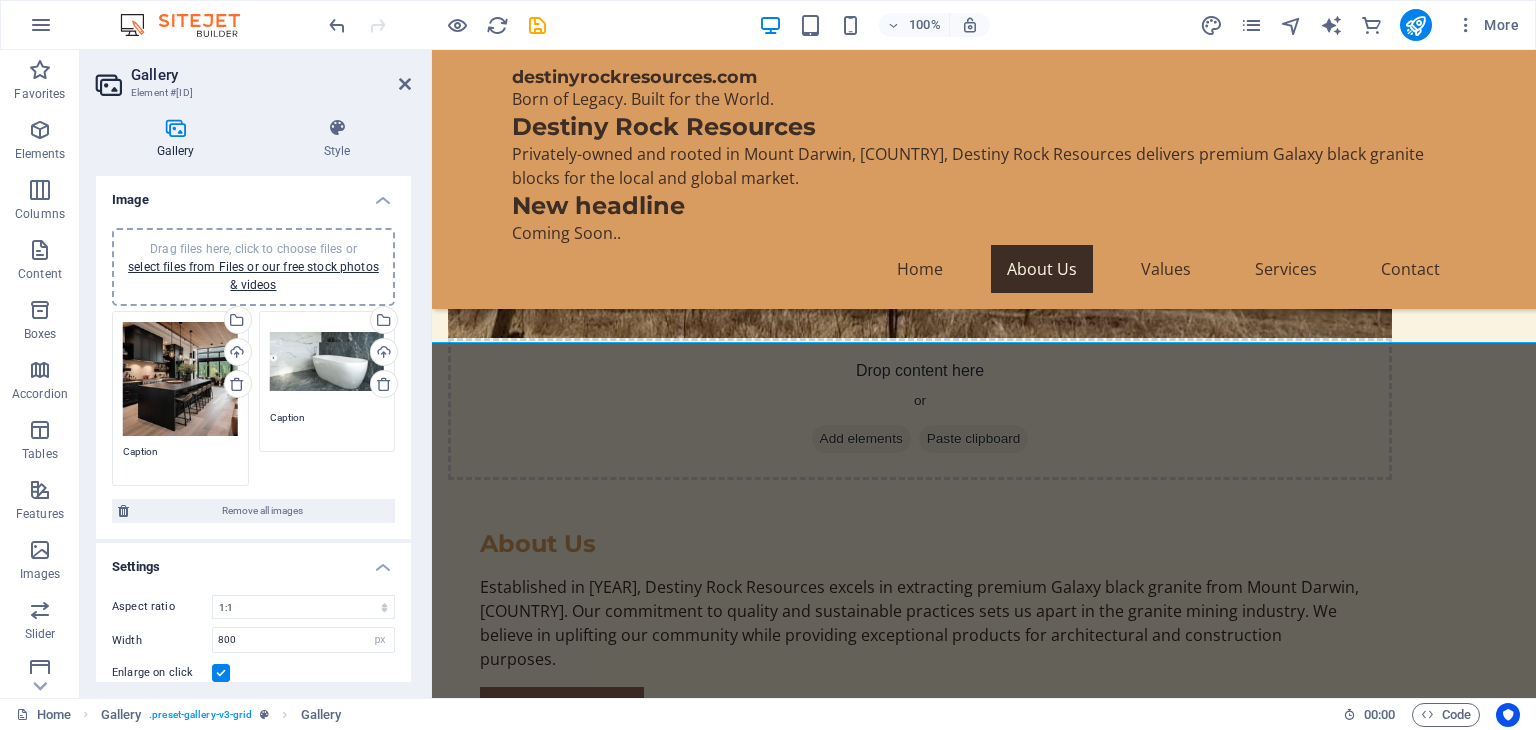 scroll, scrollTop: 1439, scrollLeft: 0, axis: vertical 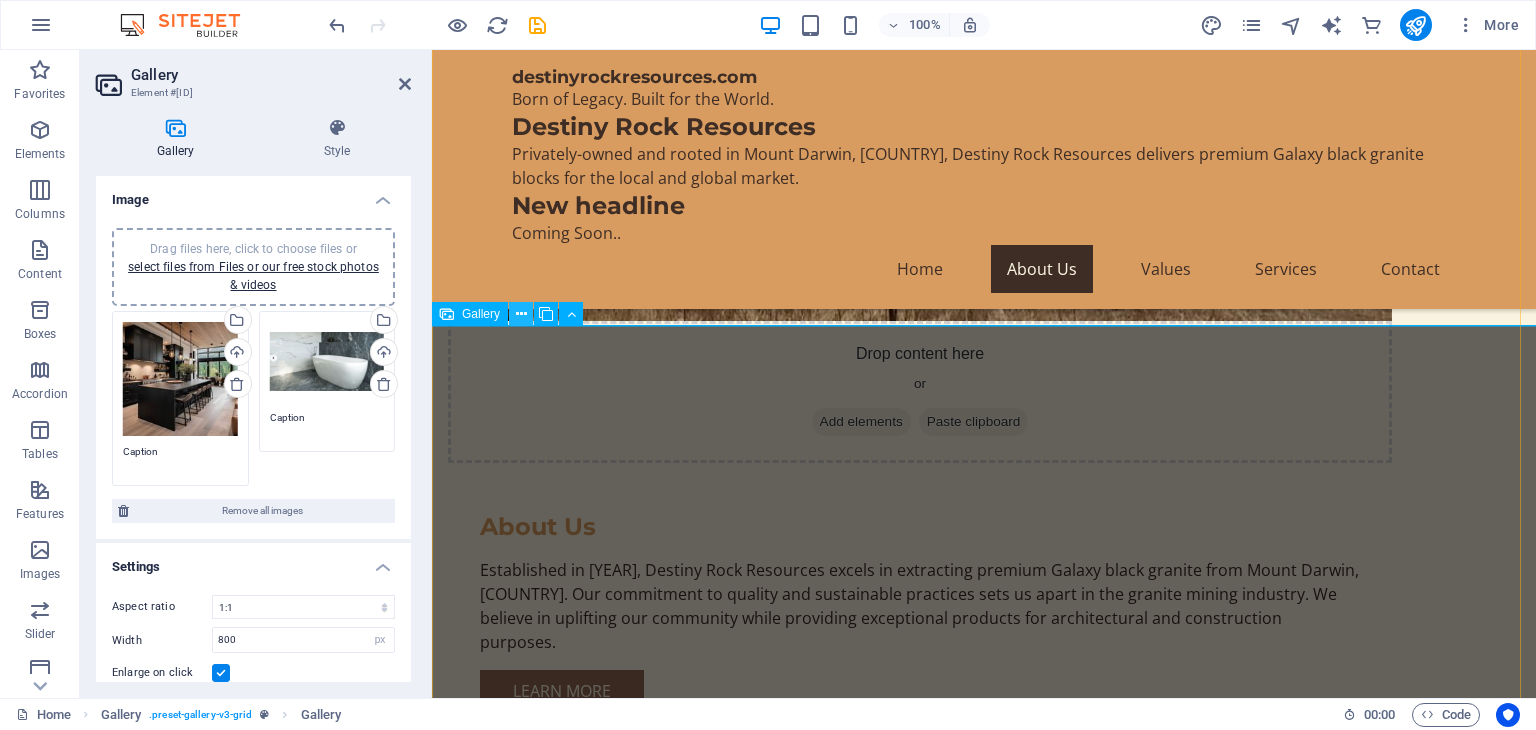 click at bounding box center [521, 314] 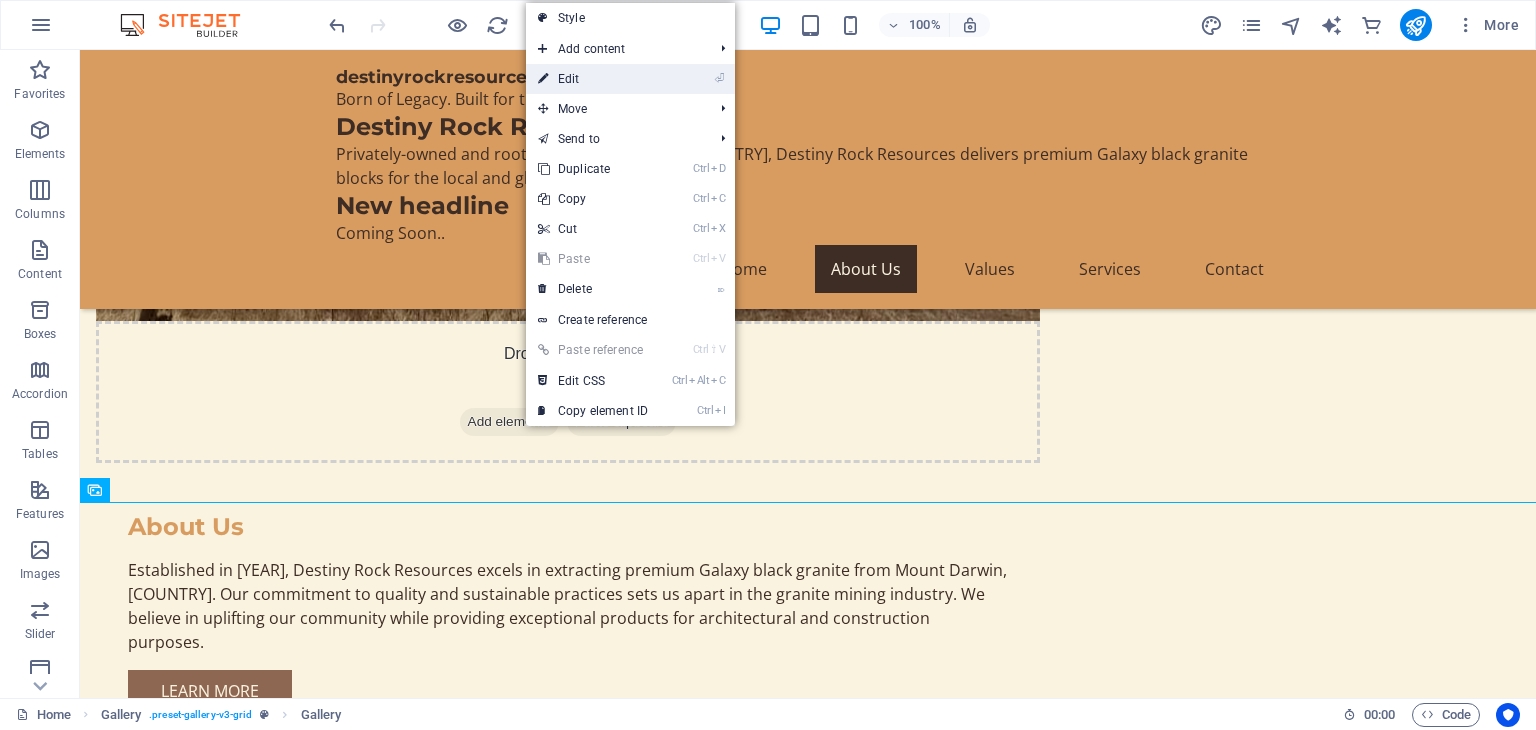 click on "⏎  Edit" at bounding box center [593, 79] 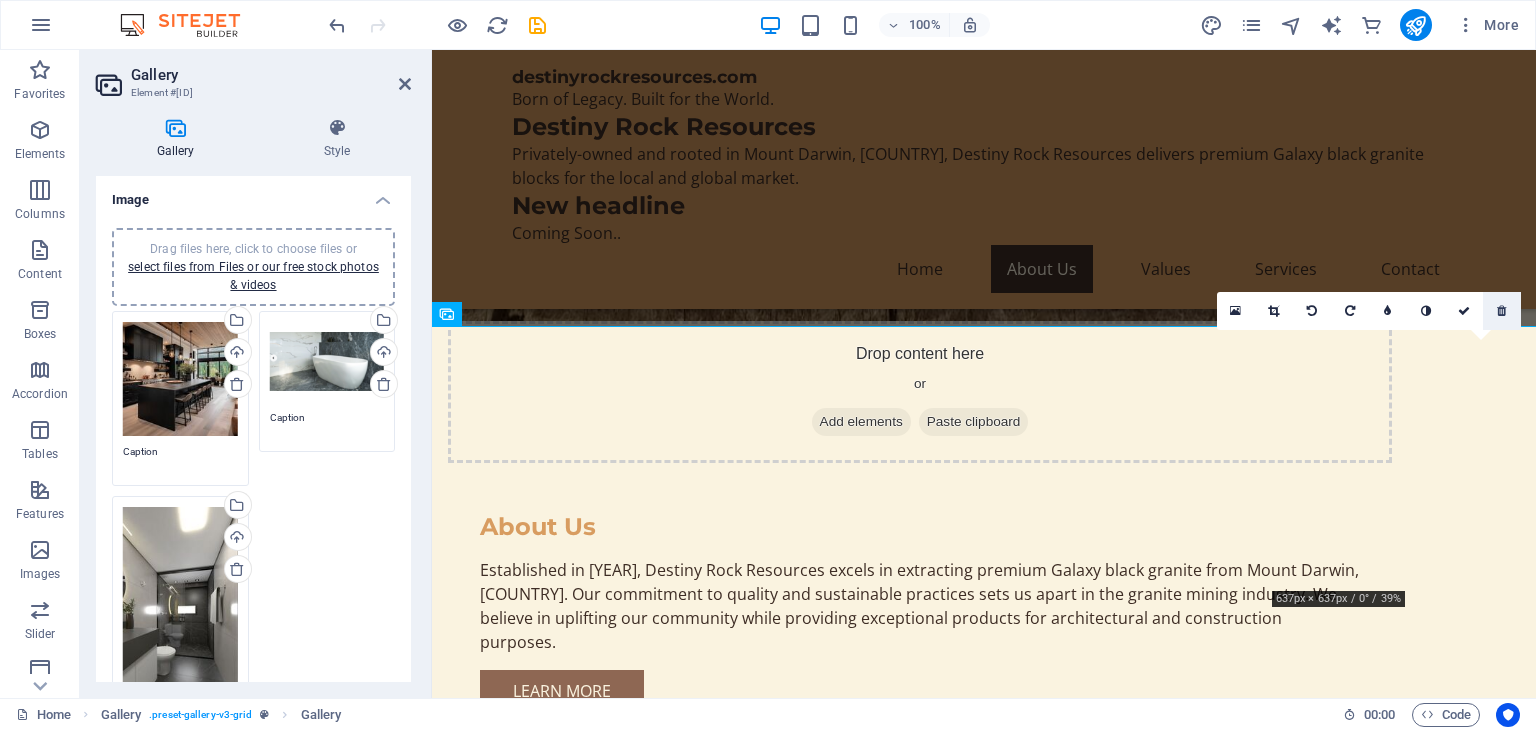 click at bounding box center (1501, 311) 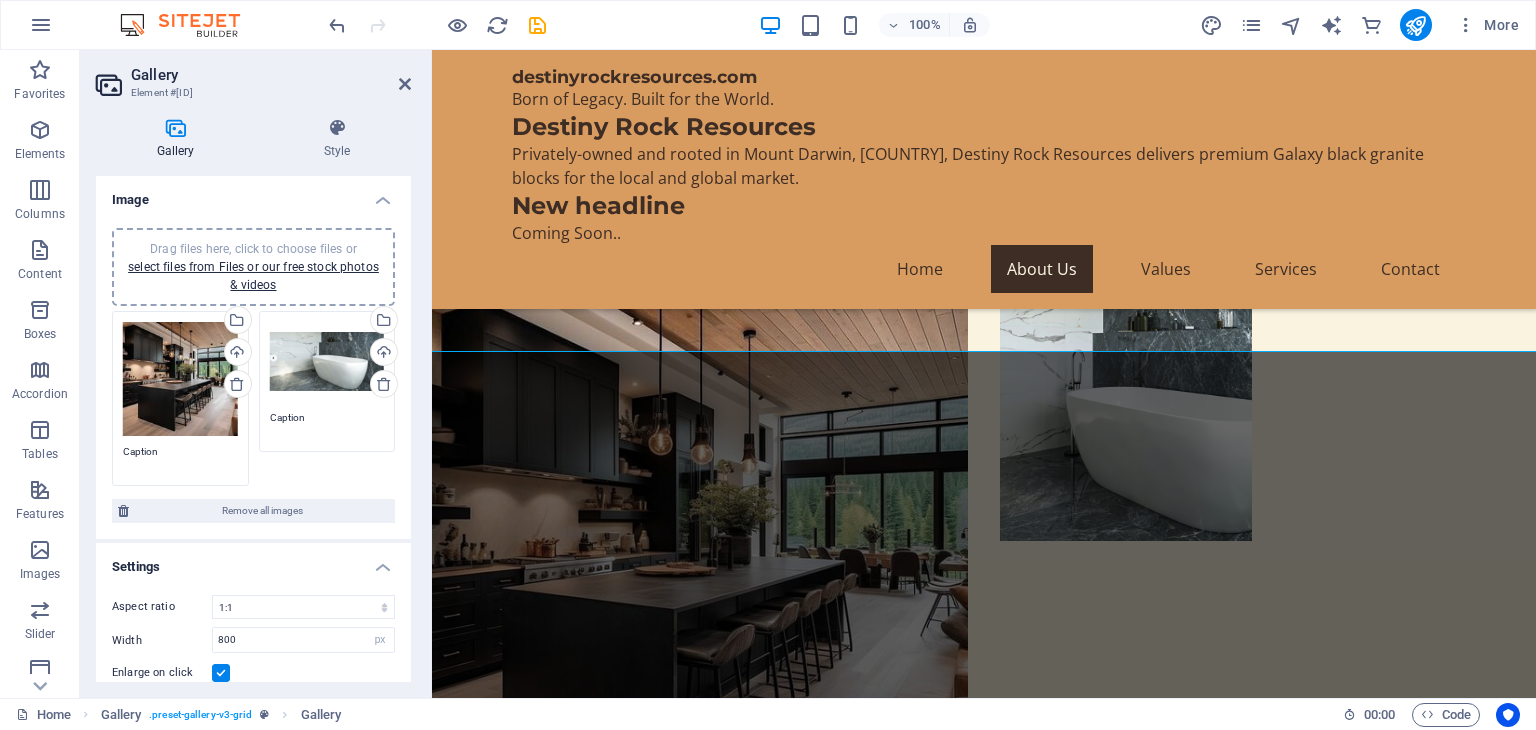 scroll, scrollTop: 1991, scrollLeft: 0, axis: vertical 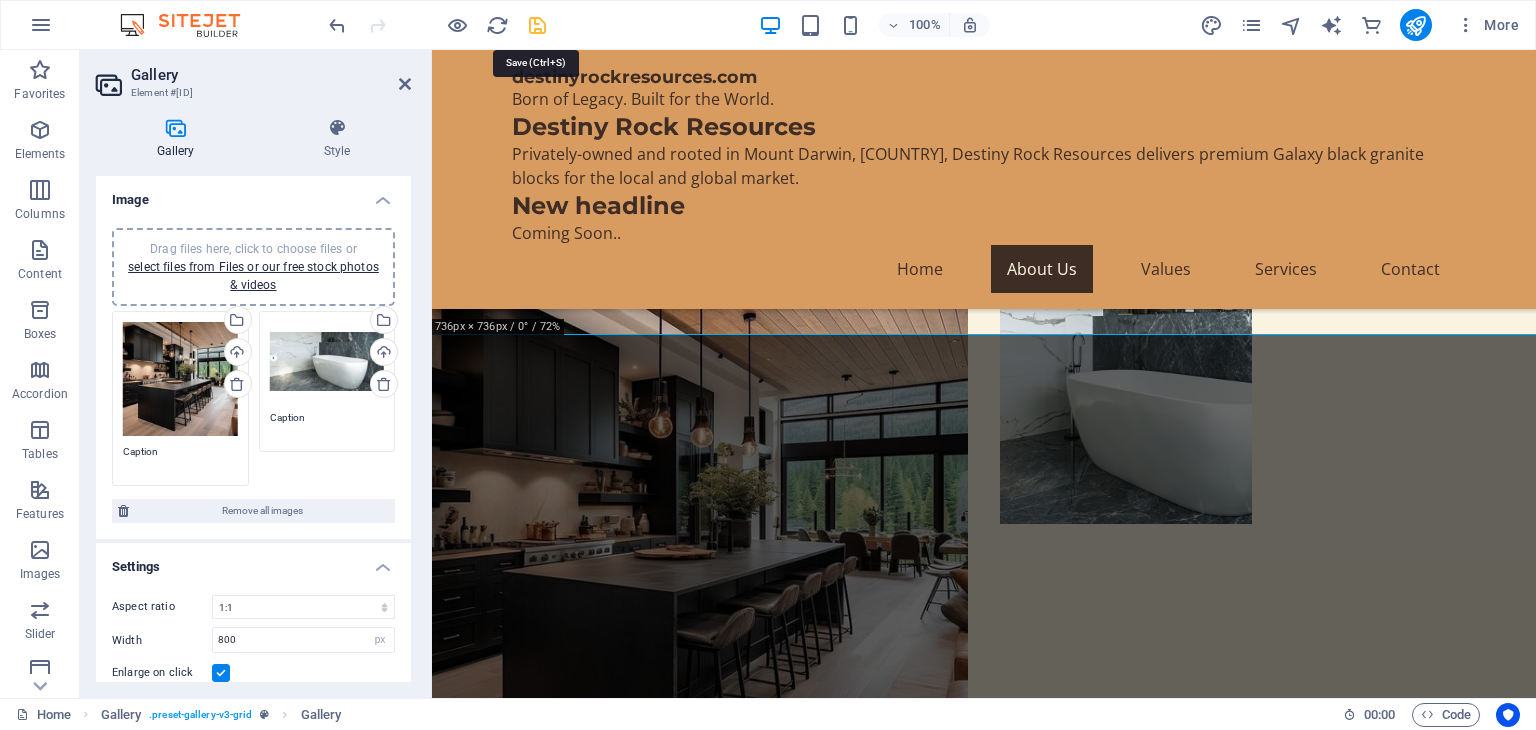 click at bounding box center [537, 25] 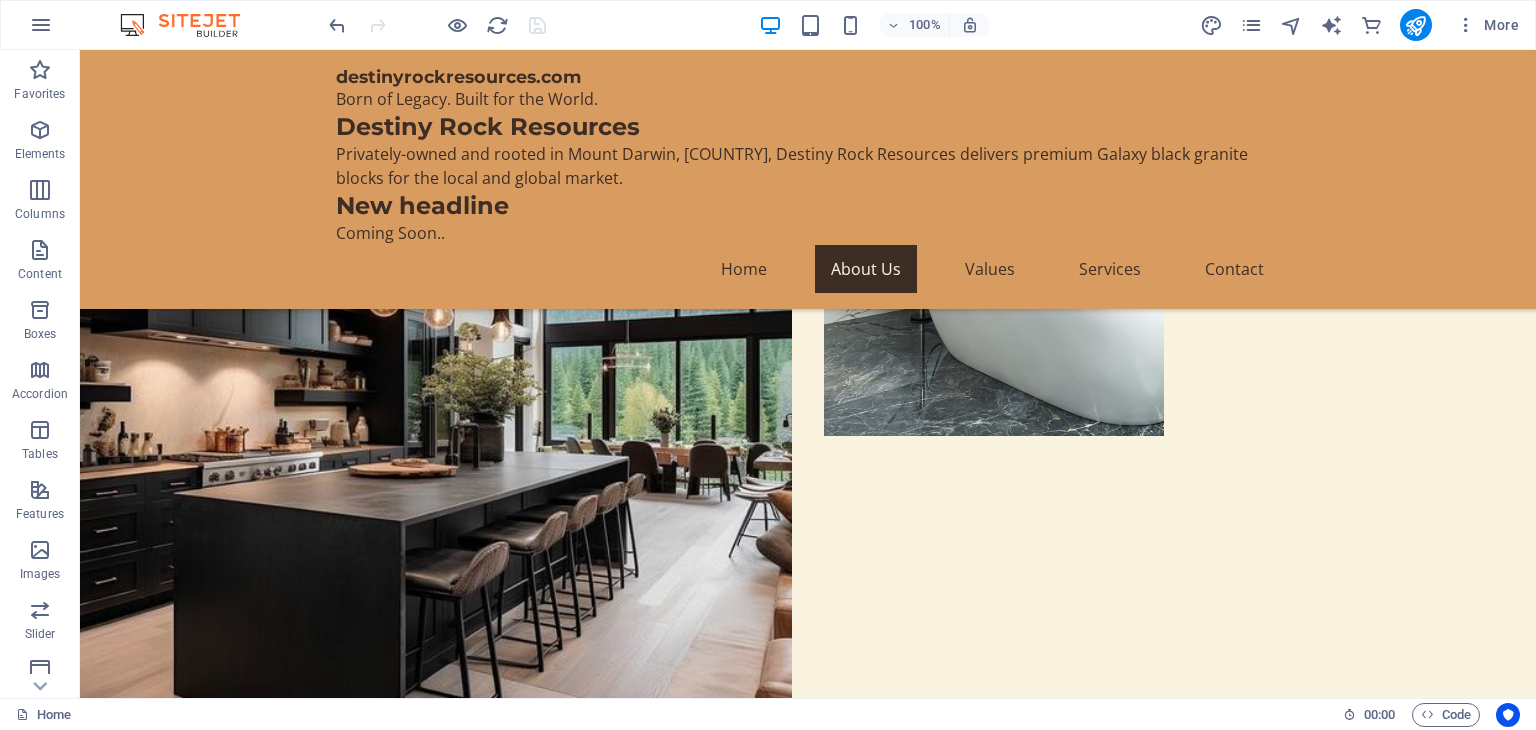 drag, startPoint x: 1531, startPoint y: 199, endPoint x: 994, endPoint y: 267, distance: 541.28827 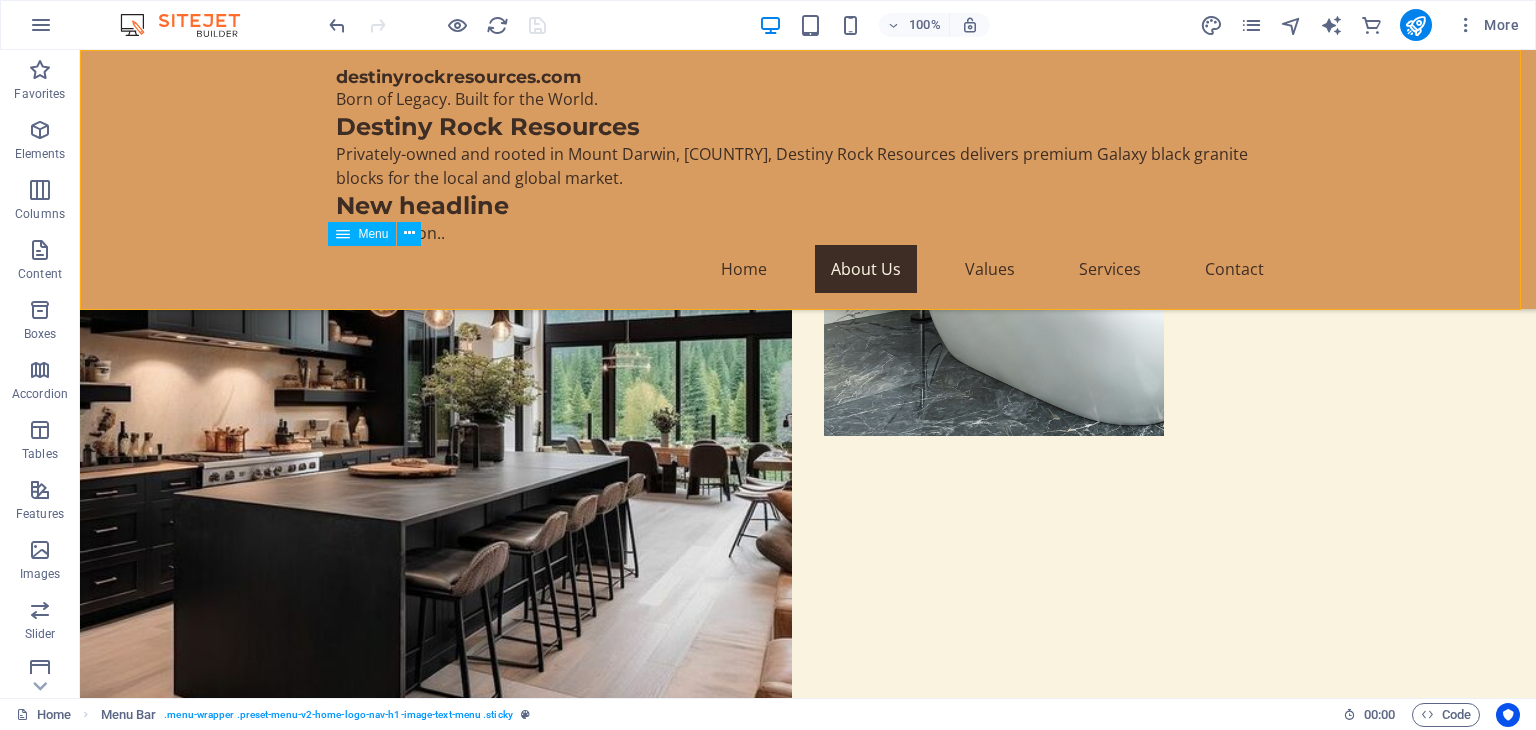 click on "Home About Us Values Services Contact" at bounding box center [808, 269] 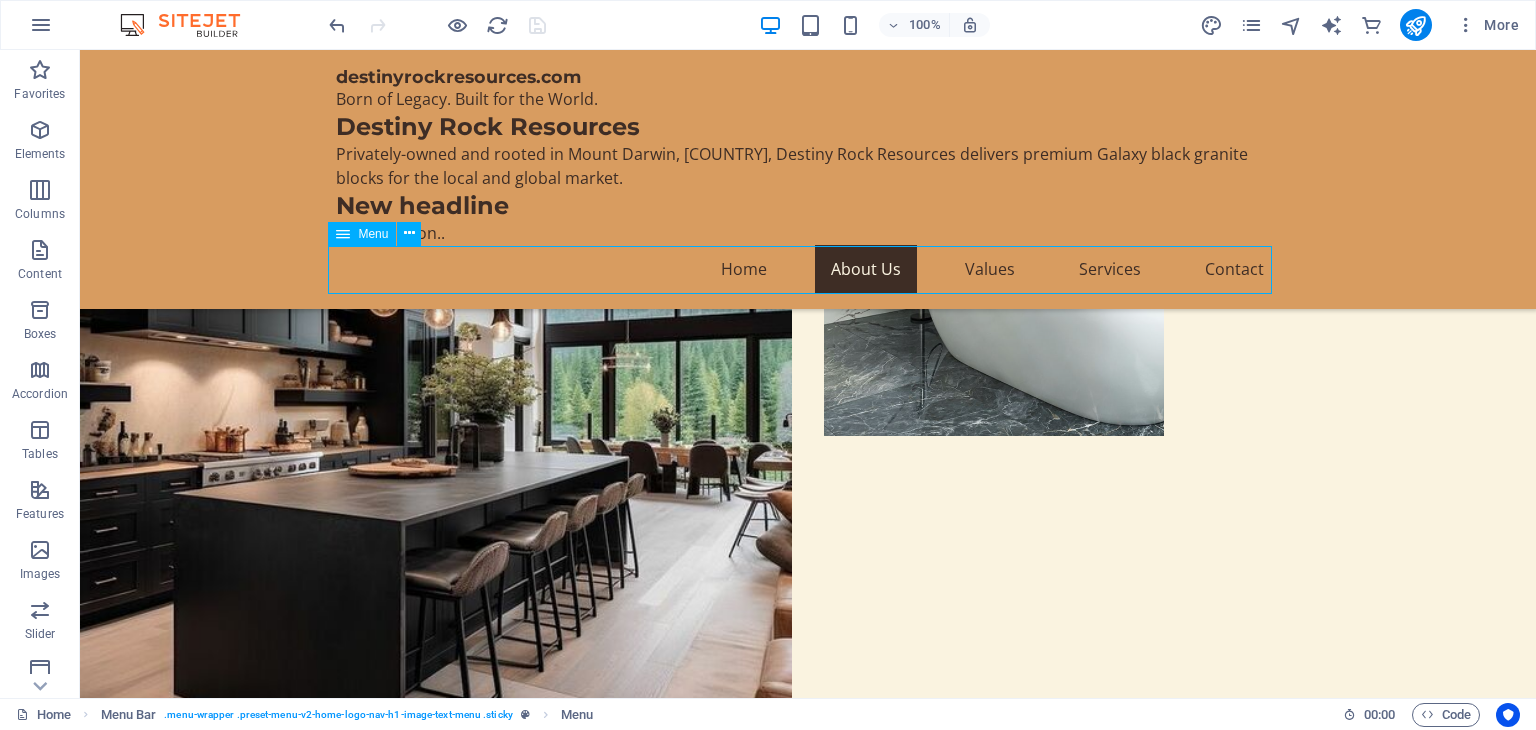 click on "Home About Us Values Services Contact" at bounding box center [808, 269] 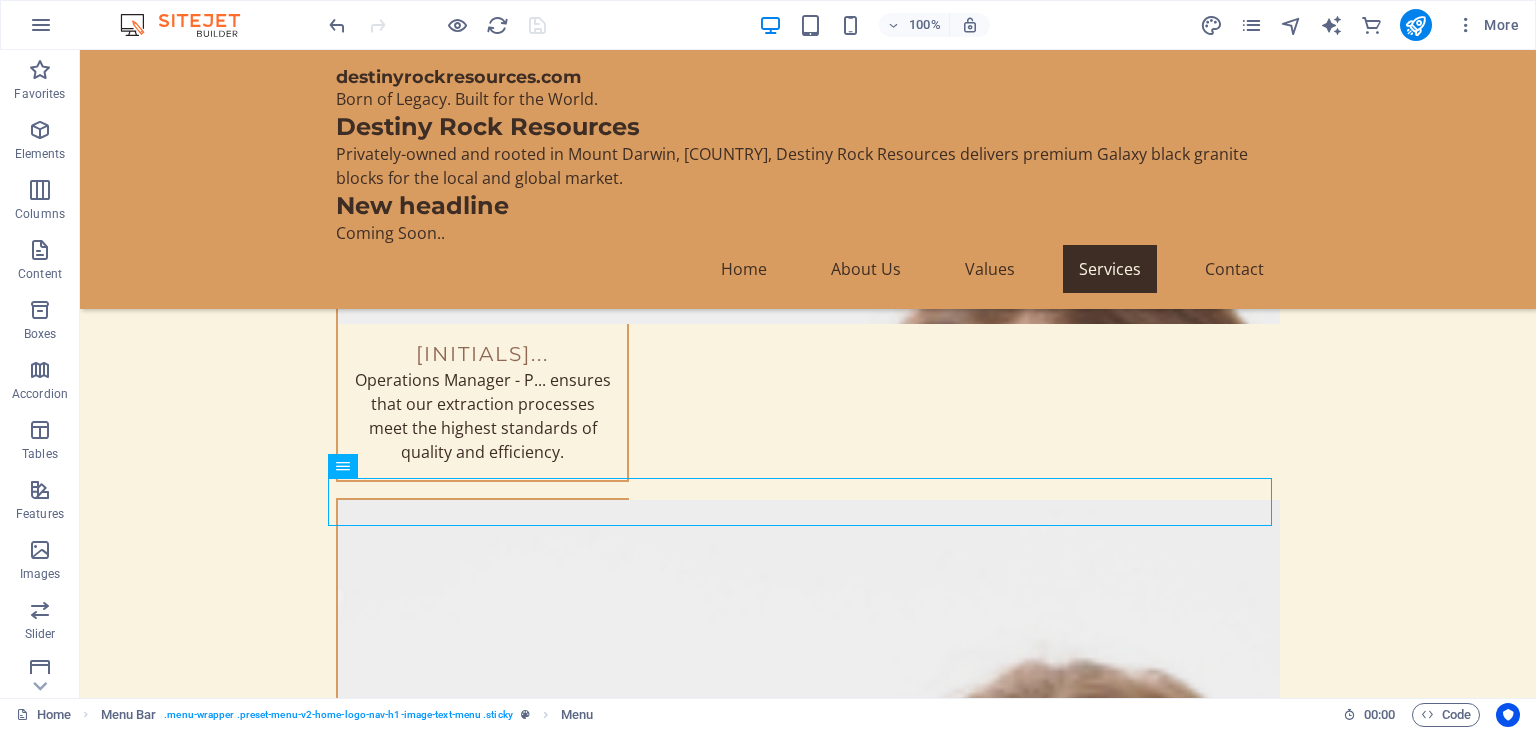 scroll, scrollTop: 8996, scrollLeft: 0, axis: vertical 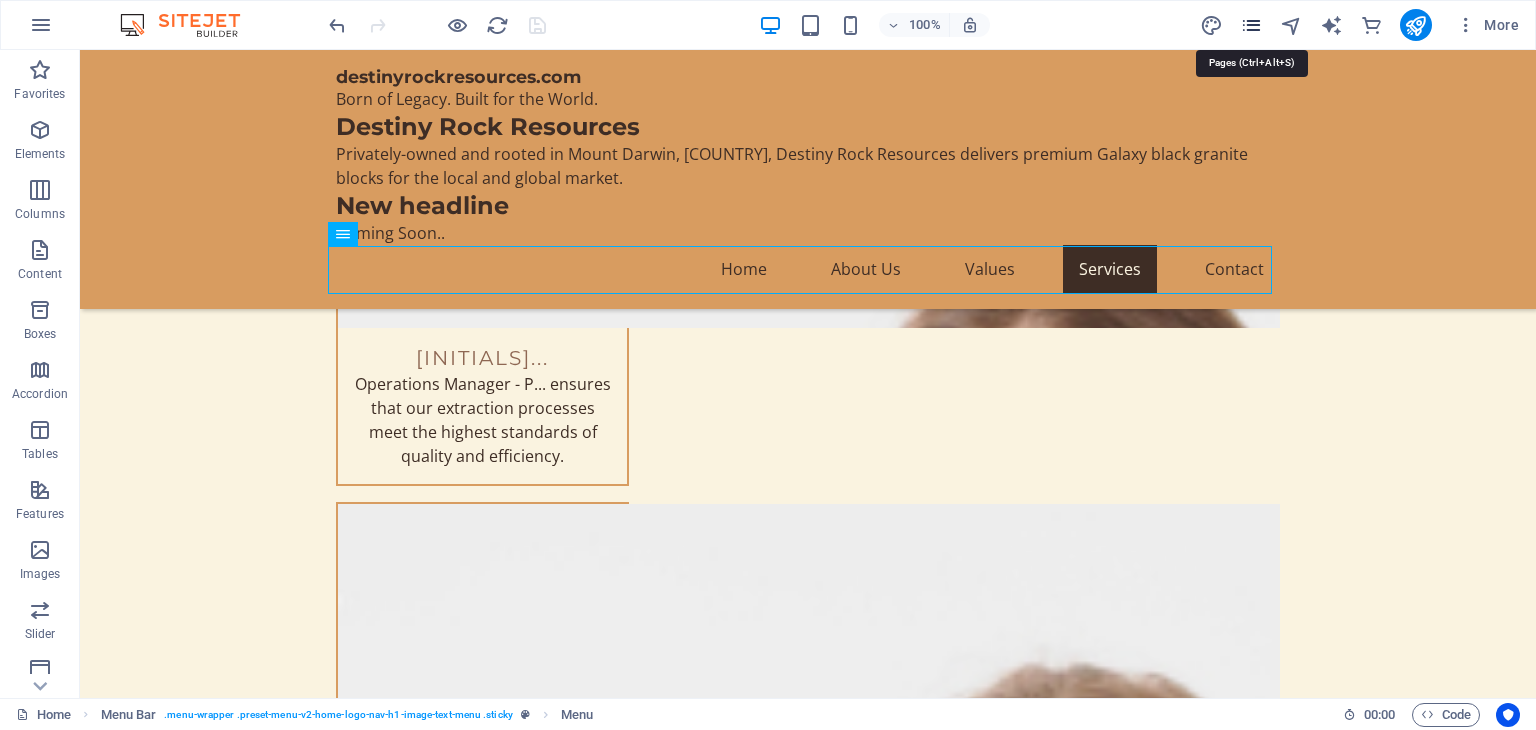 click at bounding box center [1251, 25] 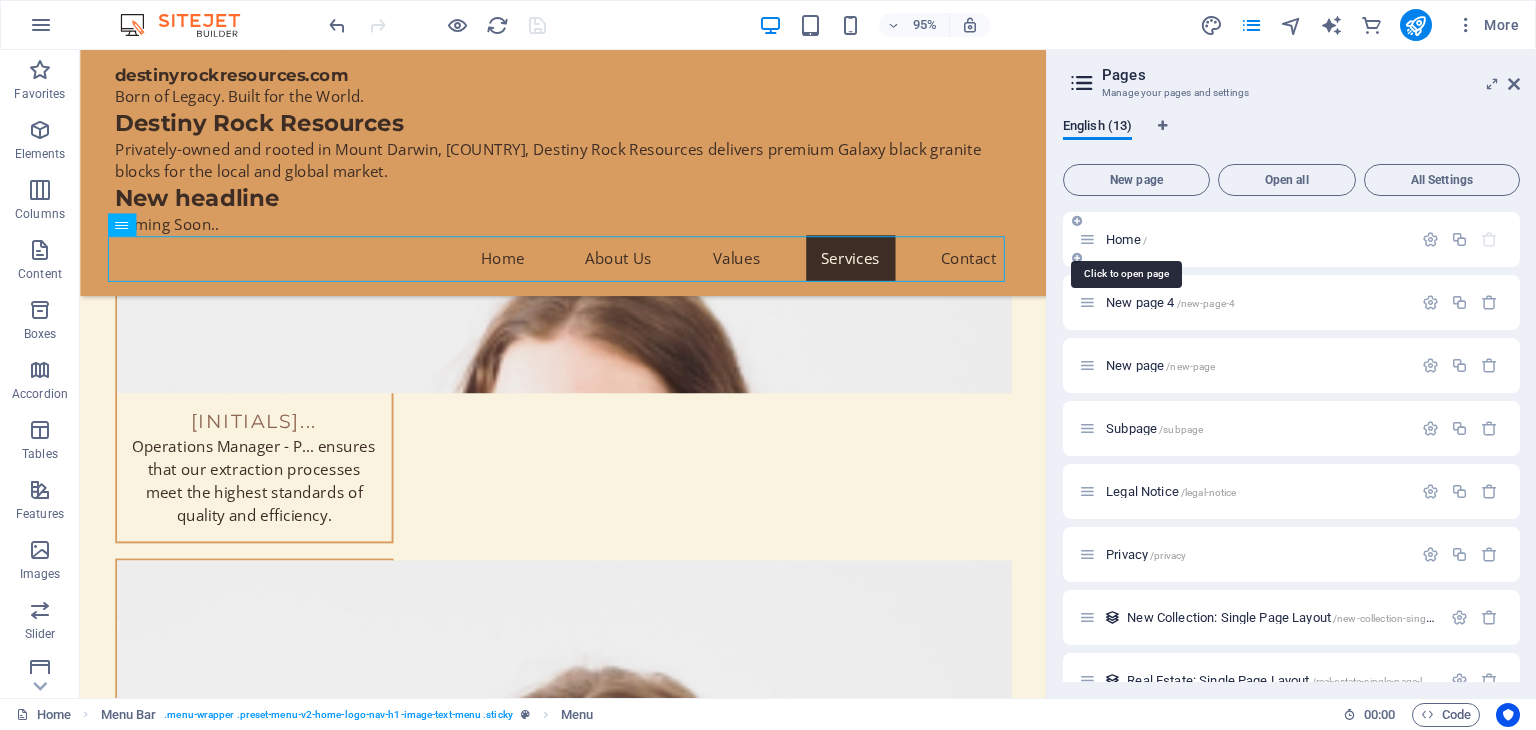click on "Home /" at bounding box center (1126, 239) 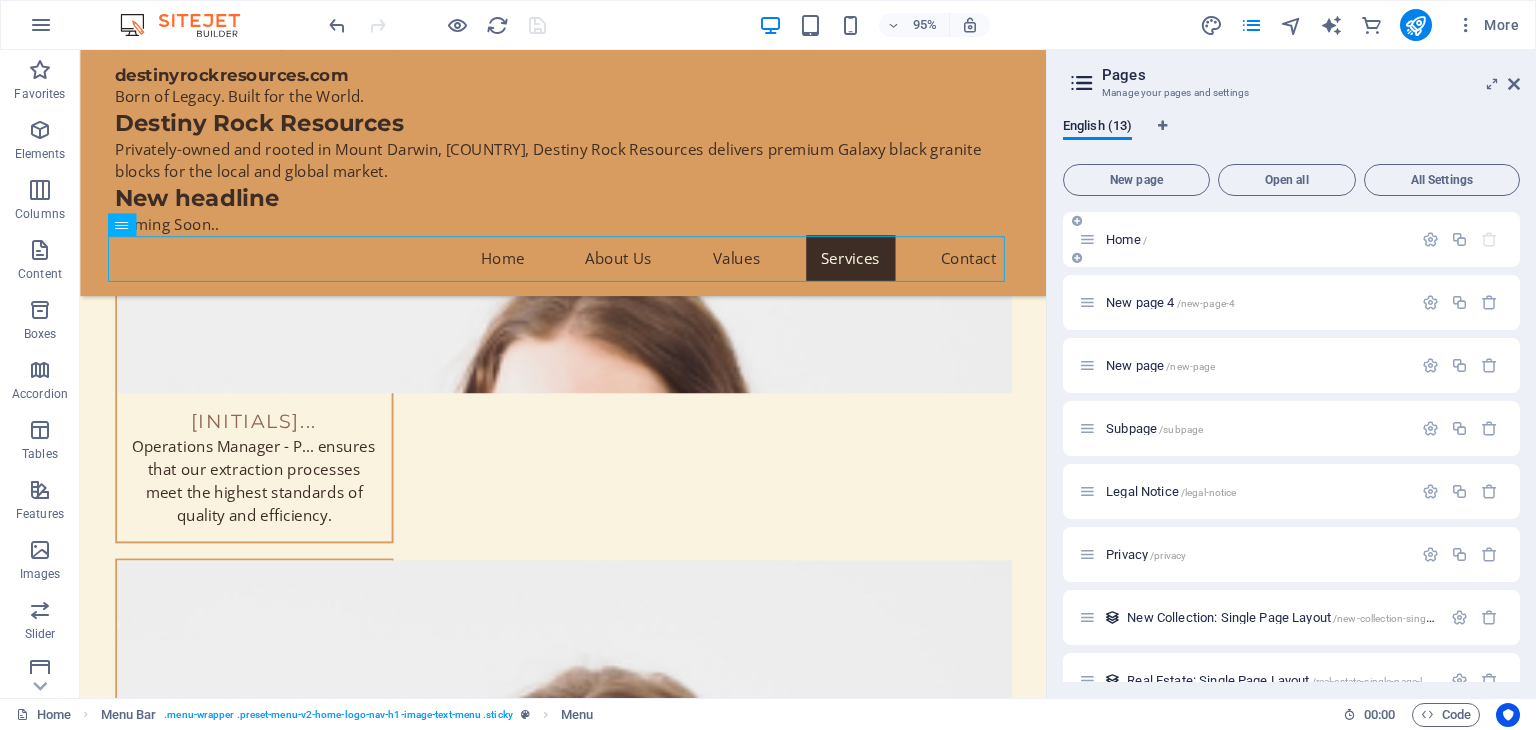 click on "Home /" at bounding box center (1126, 239) 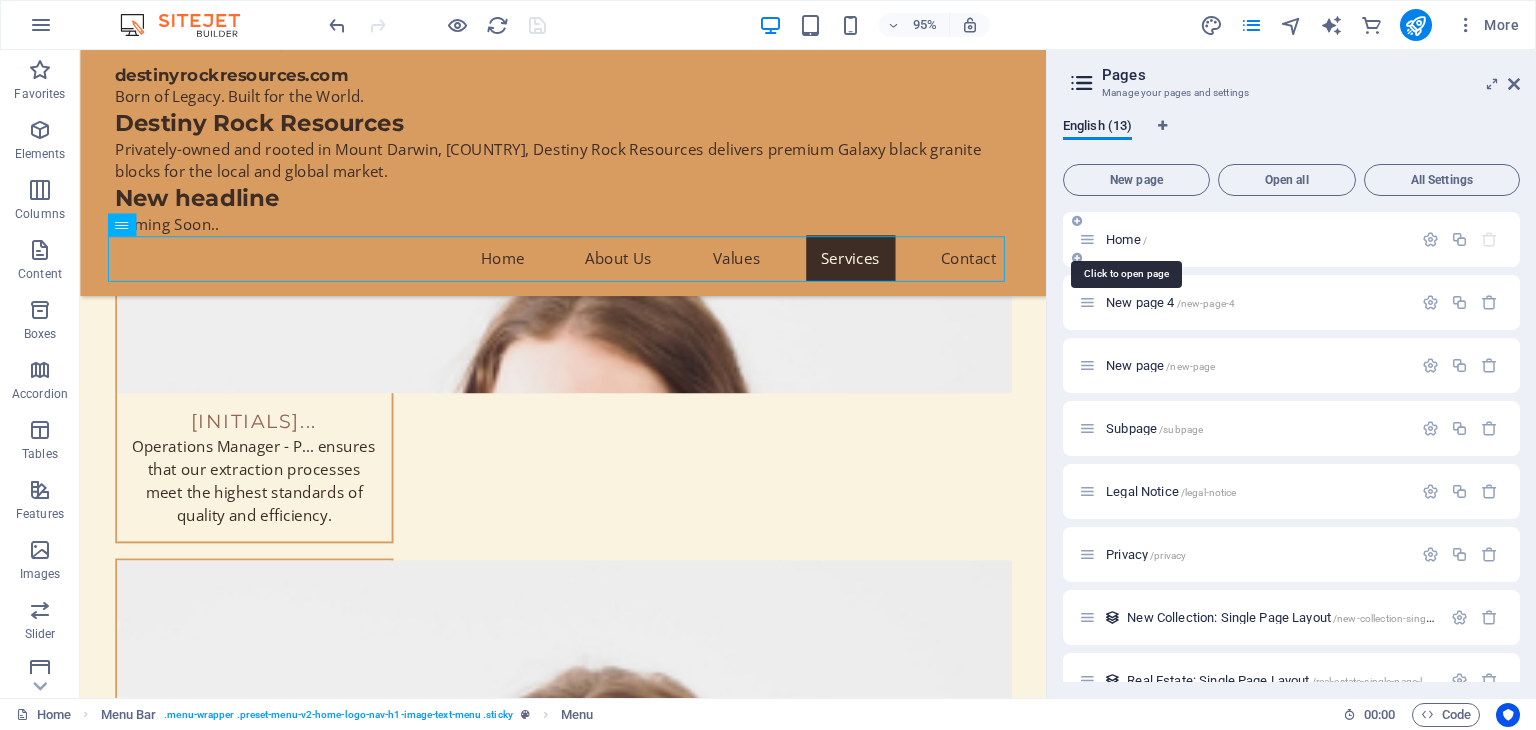 click on "Home /" at bounding box center [1126, 239] 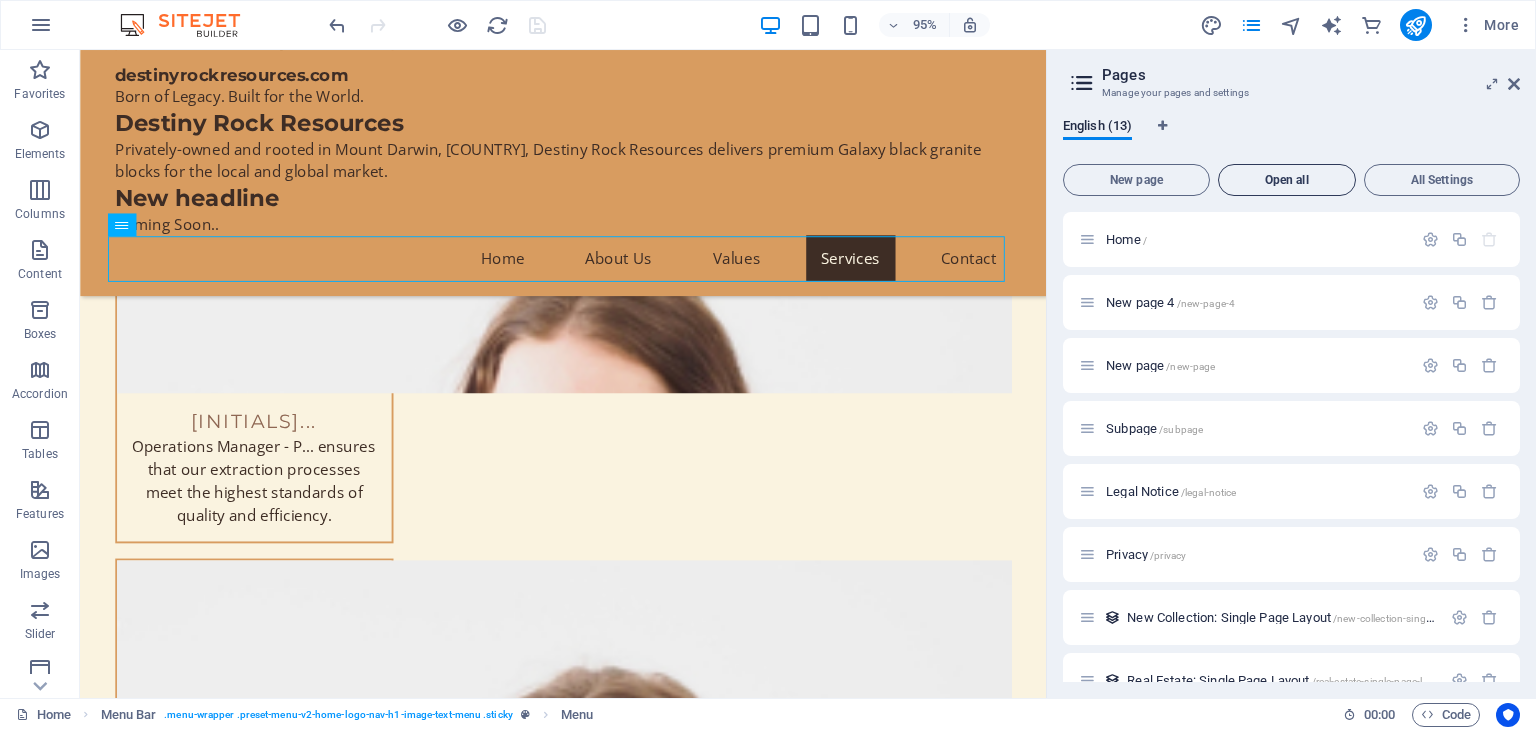 click on "Open all" at bounding box center [1287, 180] 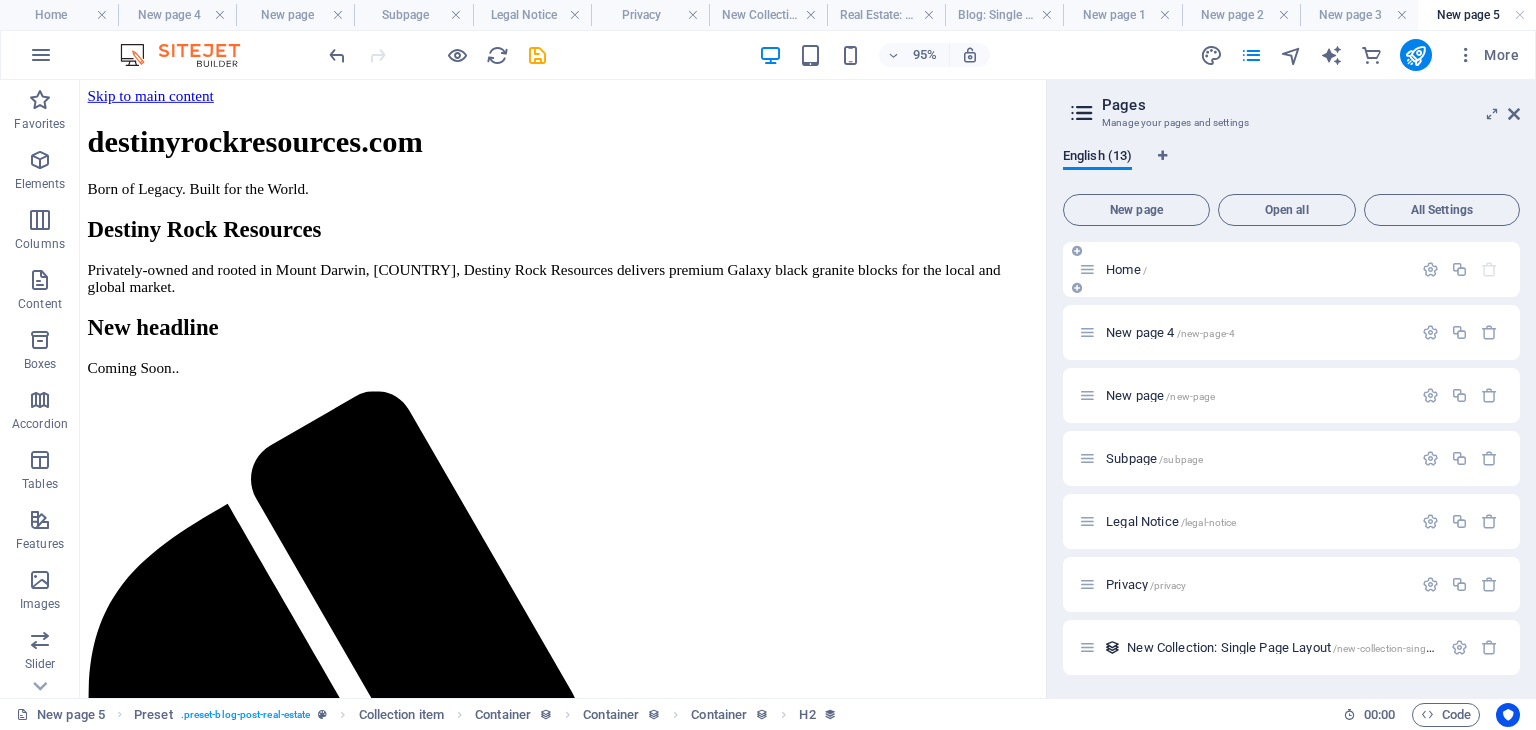 scroll, scrollTop: 0, scrollLeft: 0, axis: both 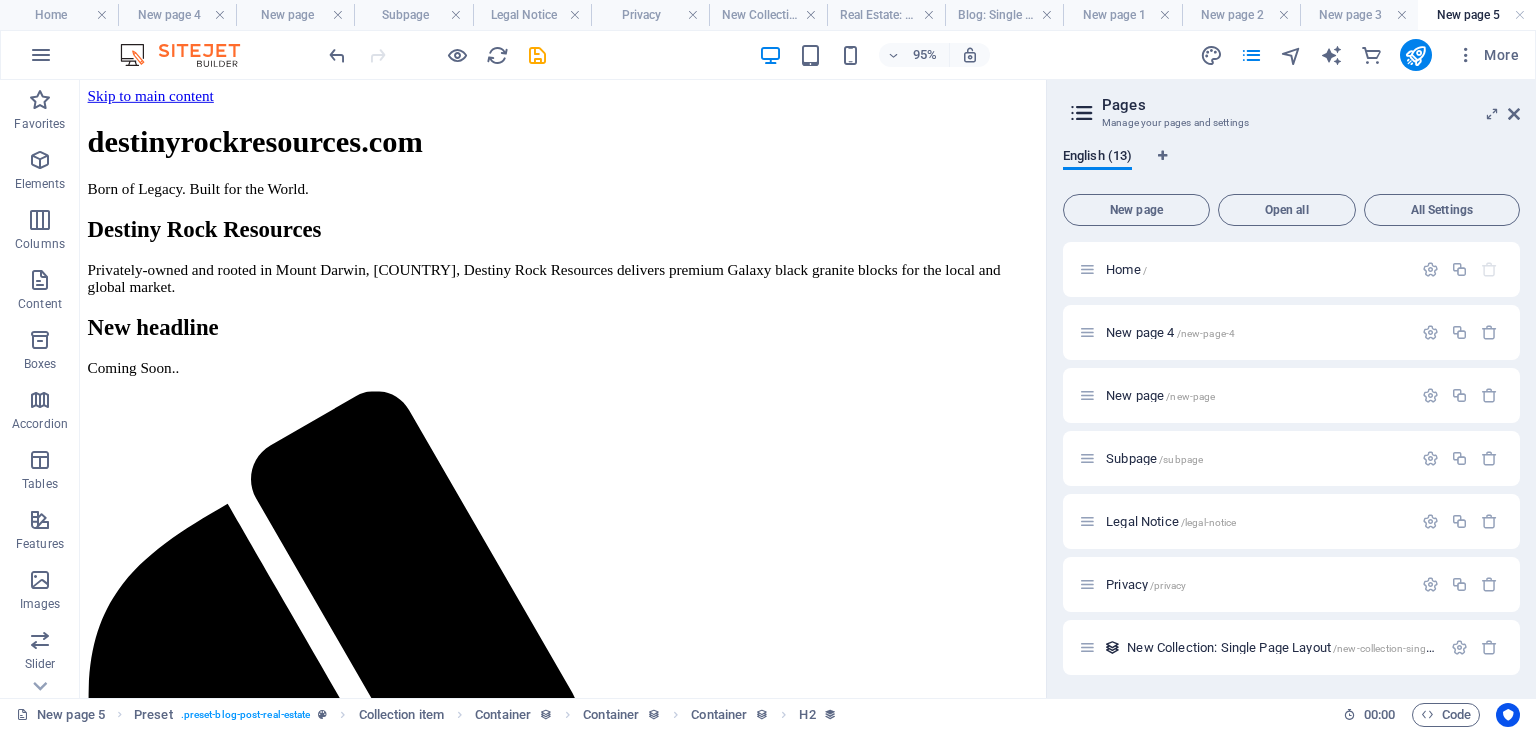 drag, startPoint x: 1087, startPoint y: 432, endPoint x: 1128, endPoint y: 213, distance: 222.80484 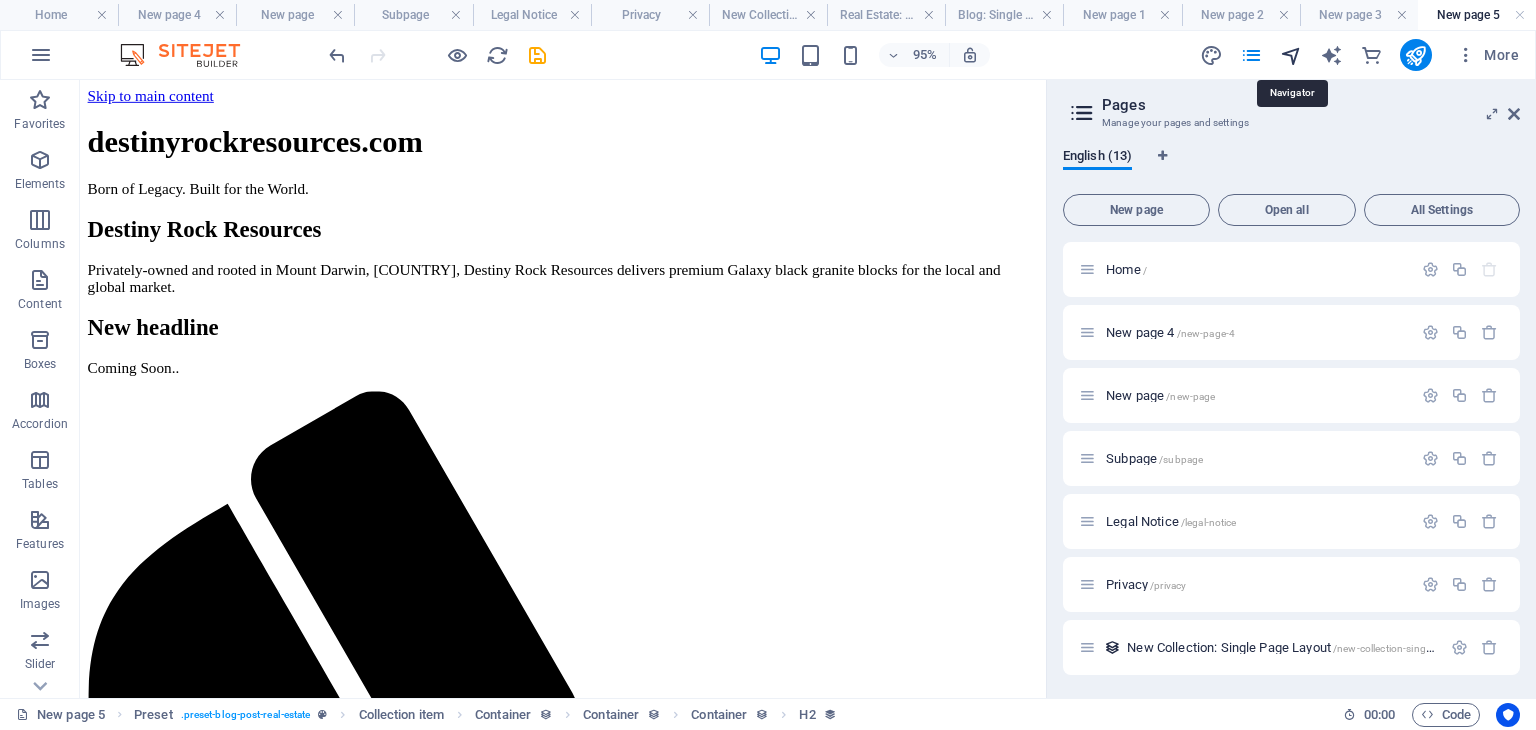 click at bounding box center (1291, 55) 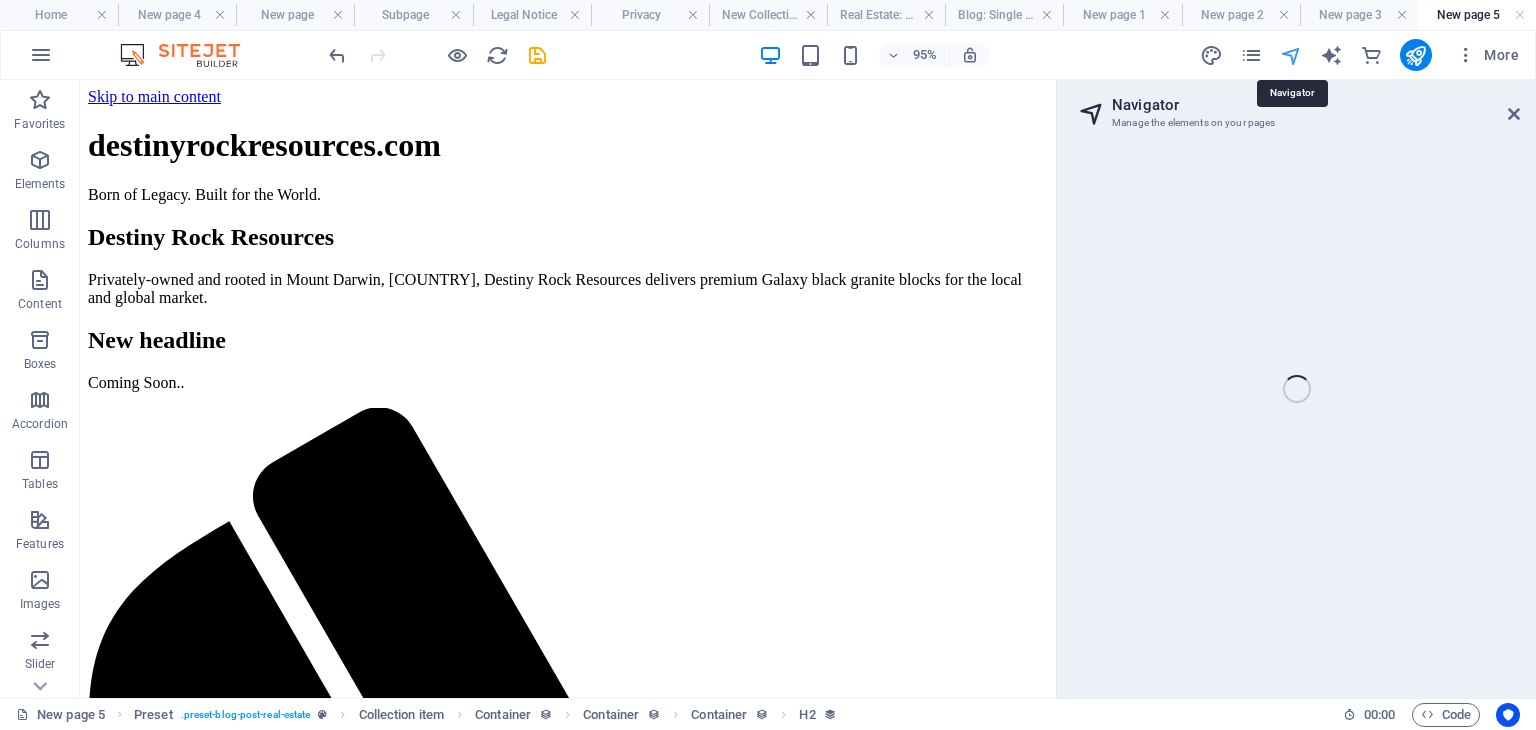 select on "[ID]" 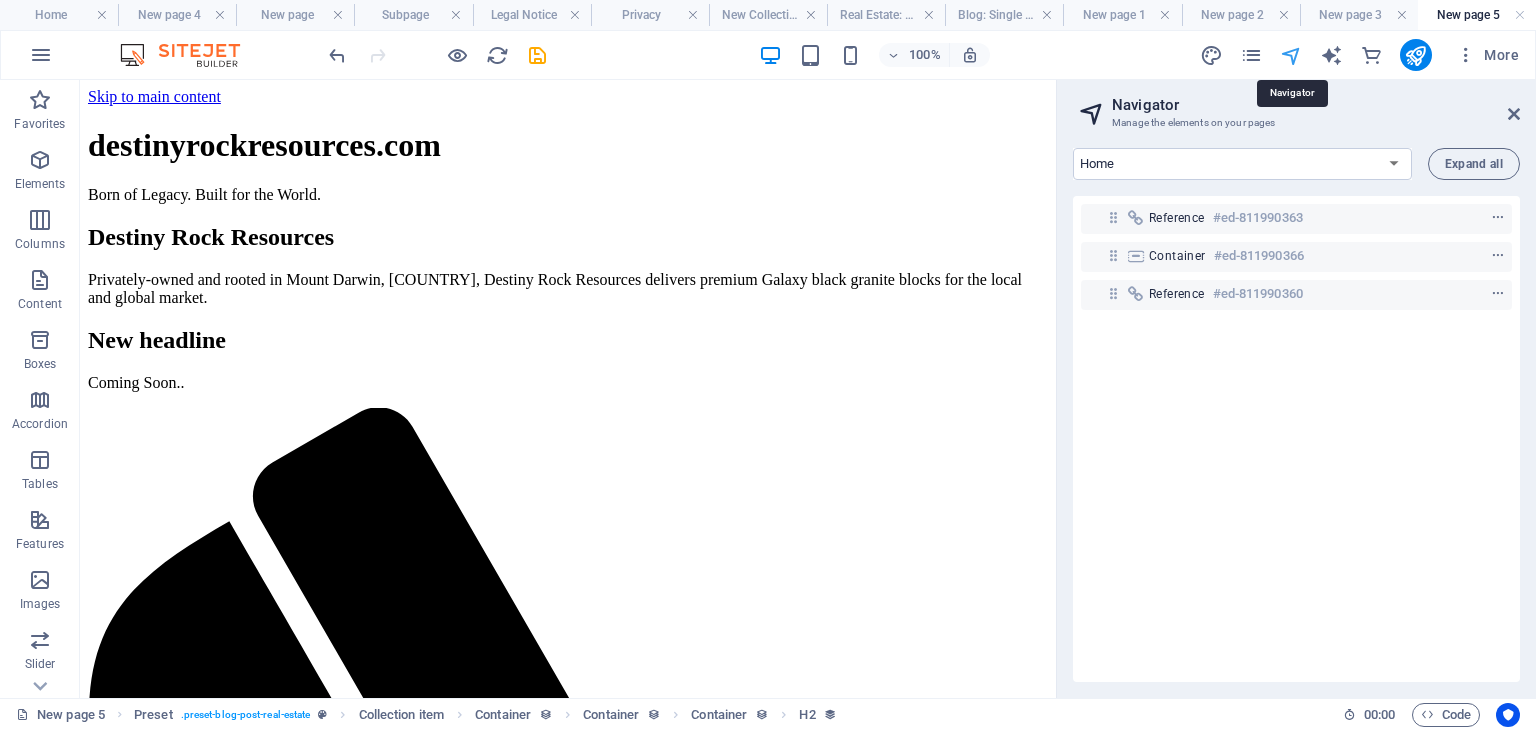 click at bounding box center [1291, 55] 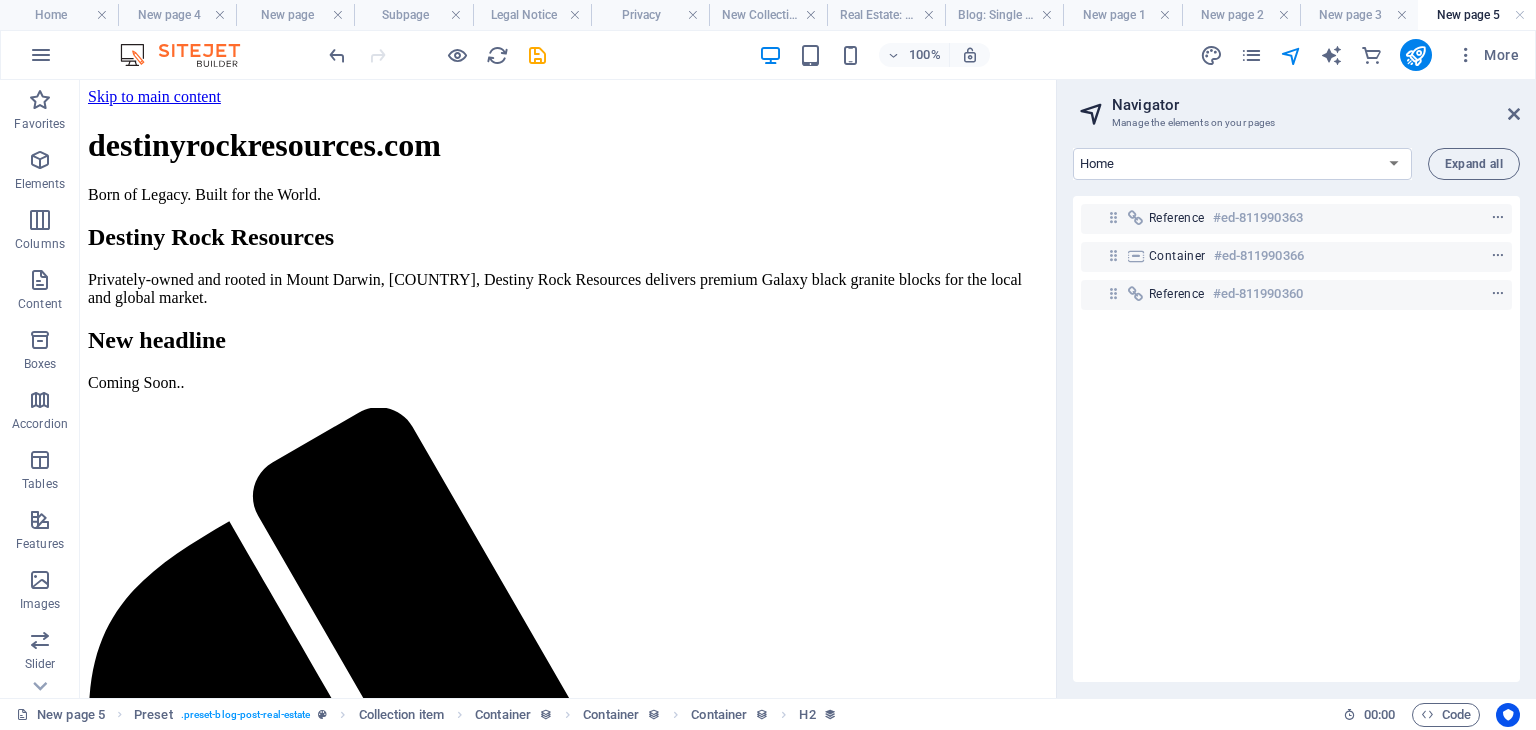 click on "Navigator Manage the elements on your pages Home  New page 4  New page  Subpage  Legal Notice  Privacy  New Collection: Single Page Layout  Real Estate: Single Page Layout  Blog: Single Page Layout  New page 1  New page 2  New page 3  New page 5  Expand all Reference #ed-811990363 Container #ed-811990366 Reference #ed-811990360" at bounding box center (1296, 389) 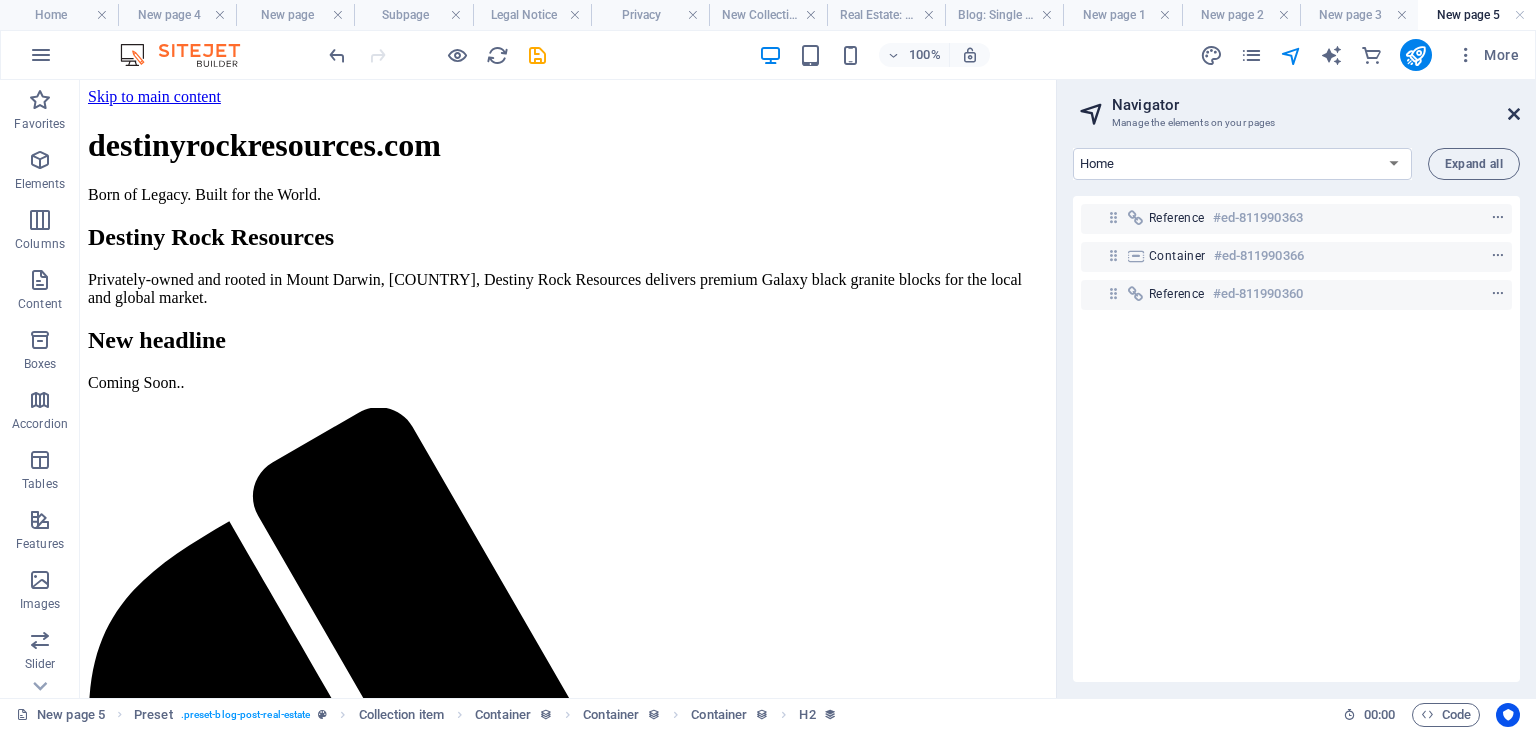 click at bounding box center [1514, 114] 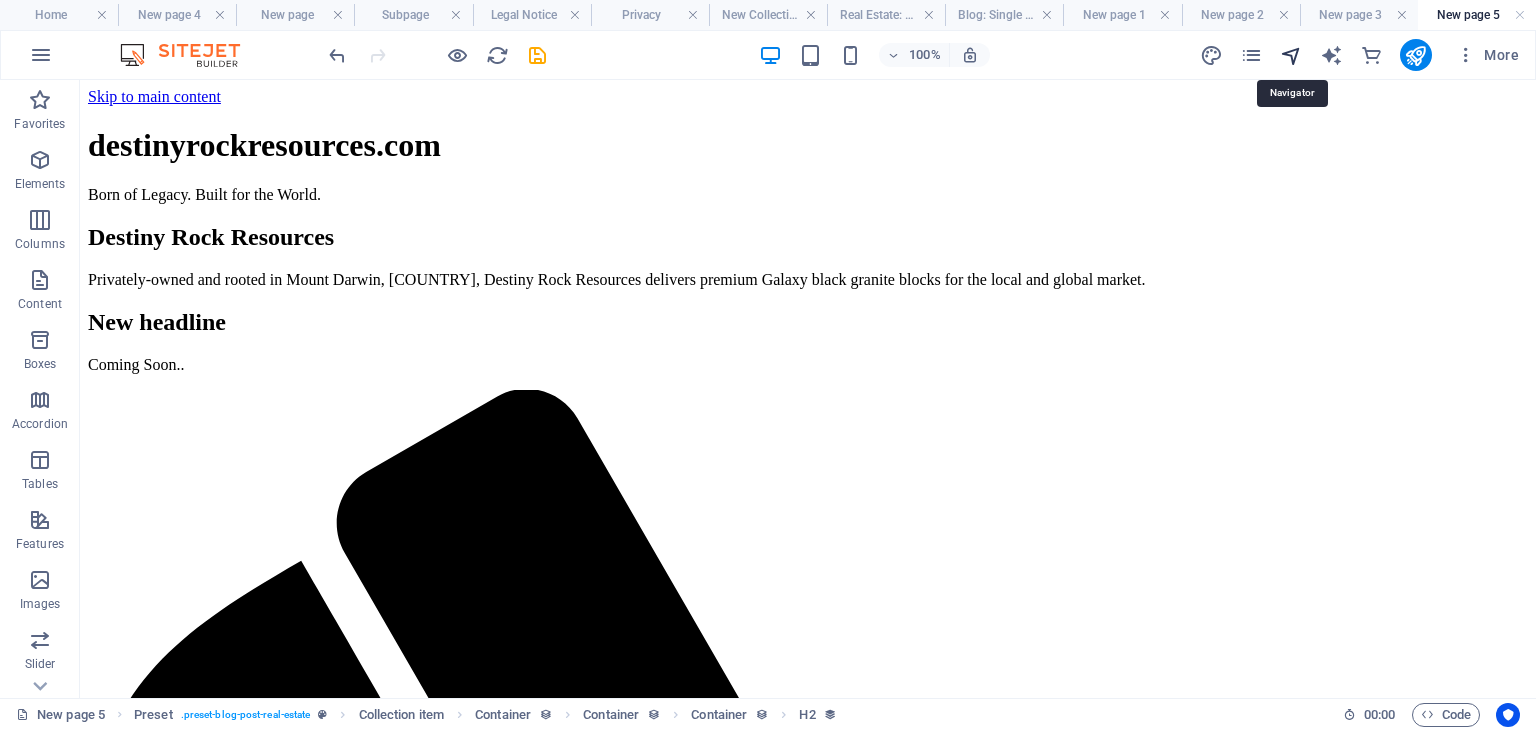 click at bounding box center [1291, 55] 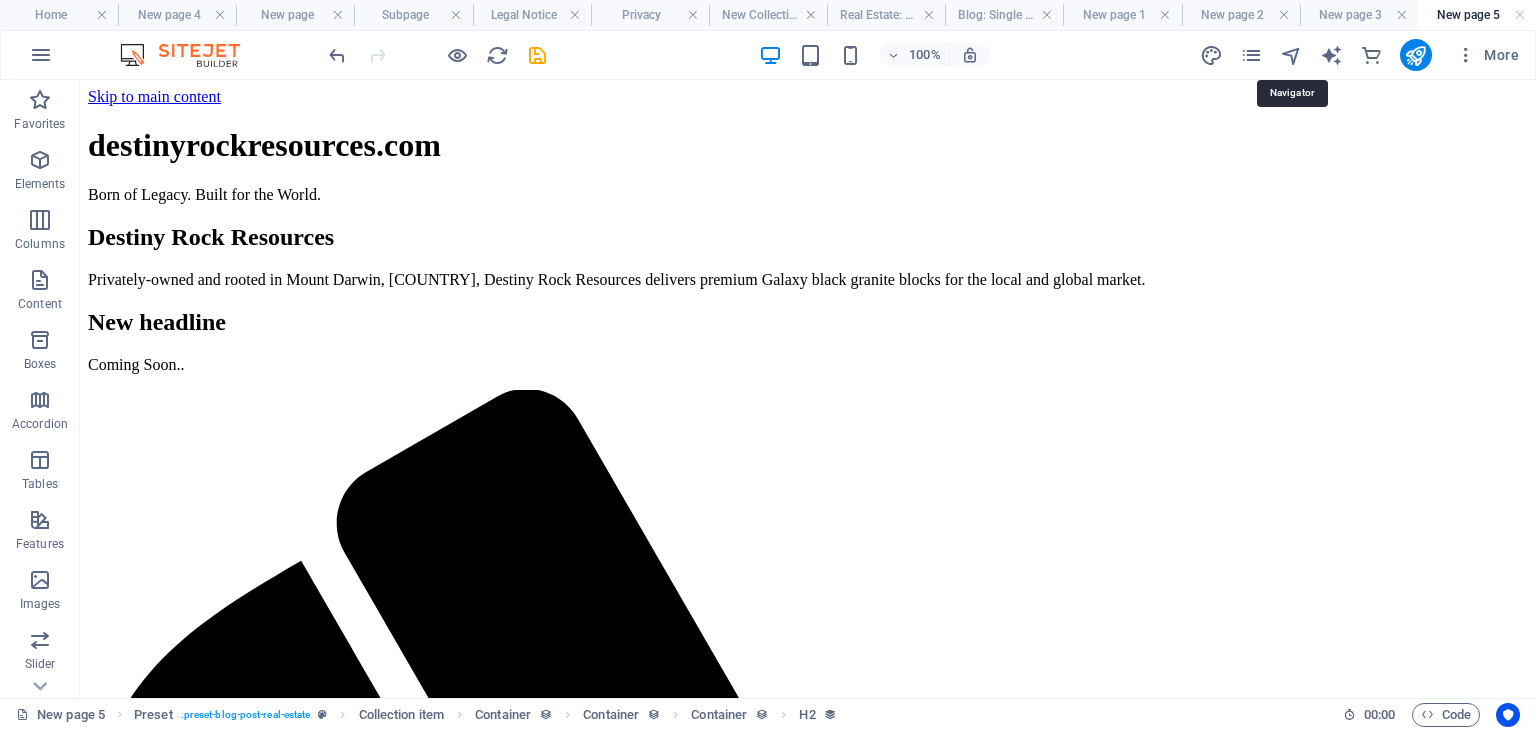 select on "[ID]" 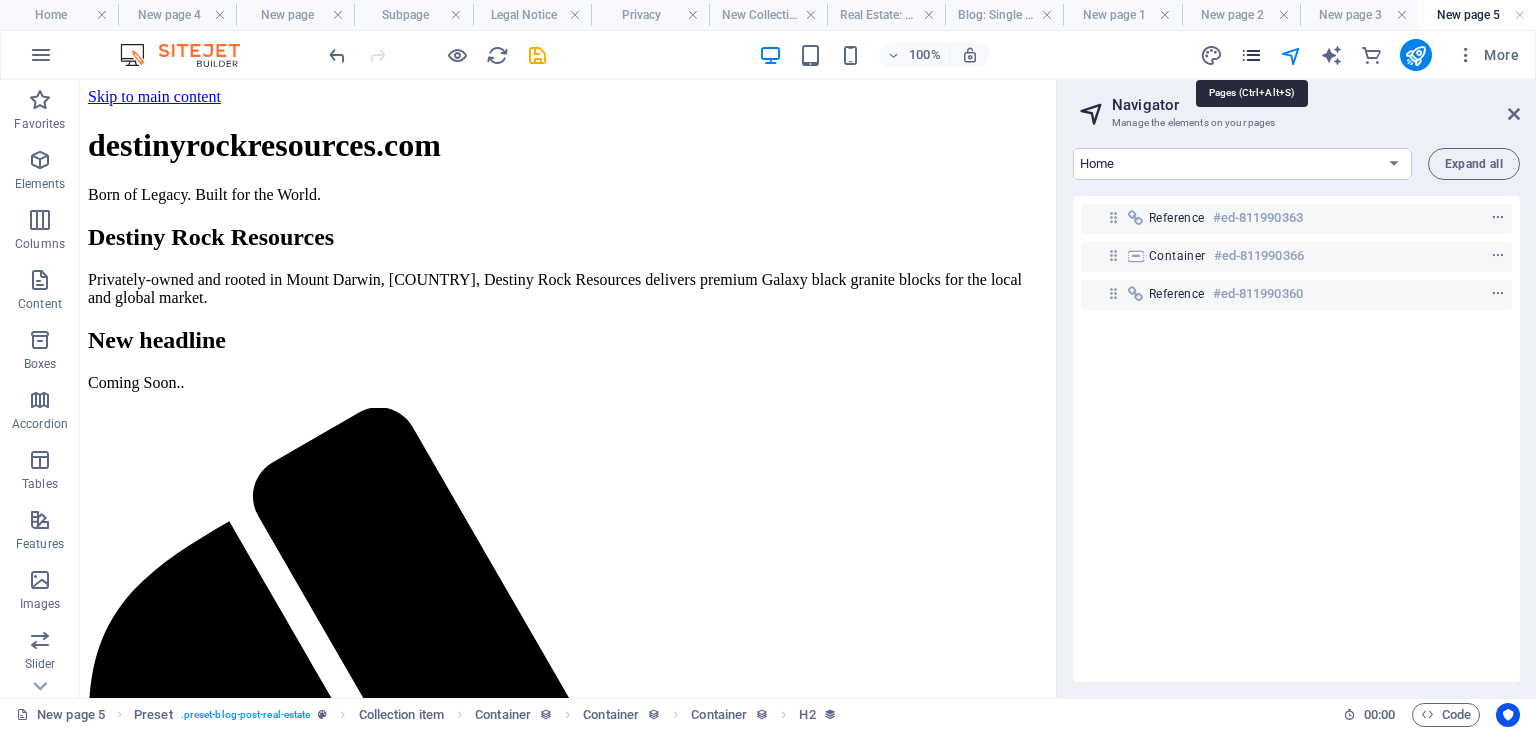 click at bounding box center (1251, 55) 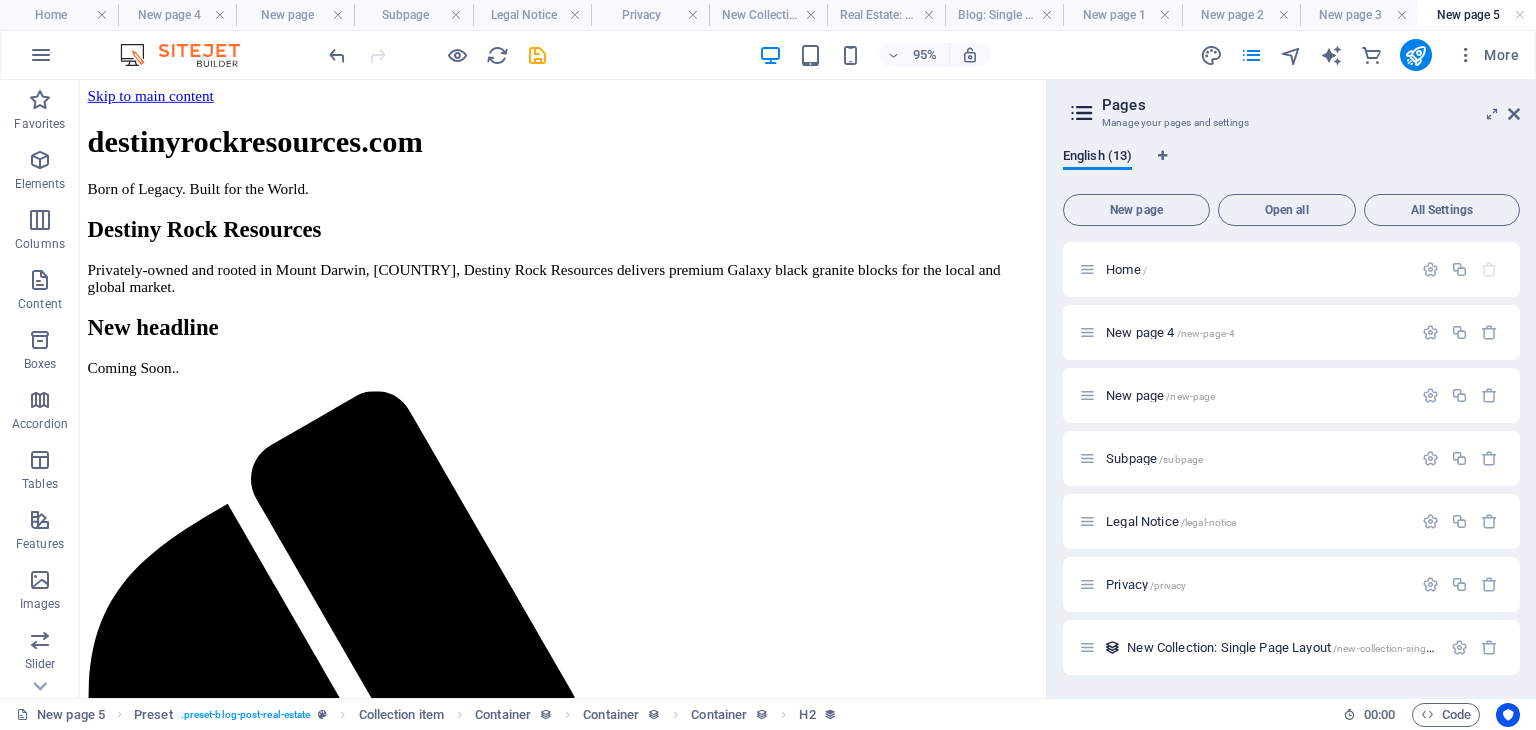 scroll, scrollTop: 347, scrollLeft: 0, axis: vertical 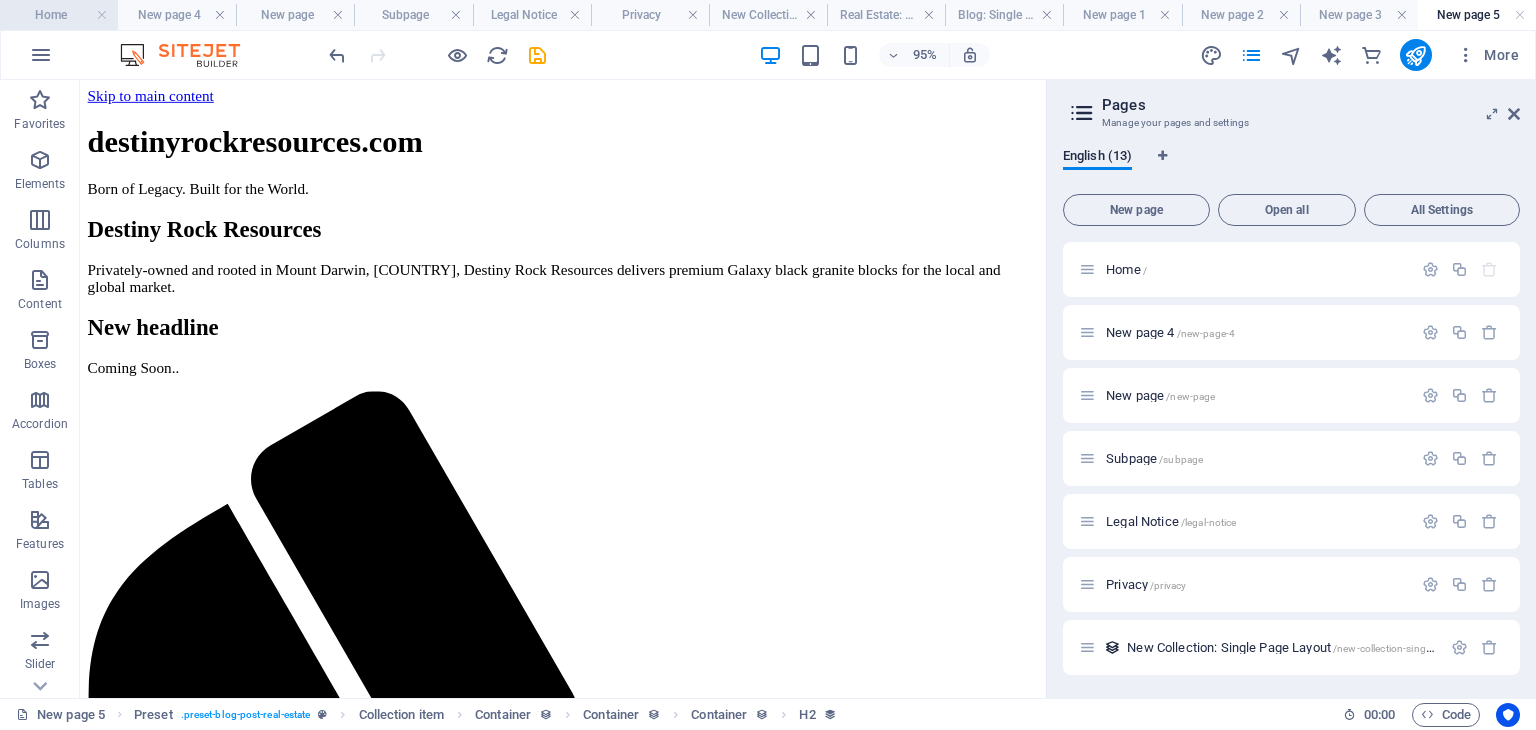 click on "Home" at bounding box center (59, 15) 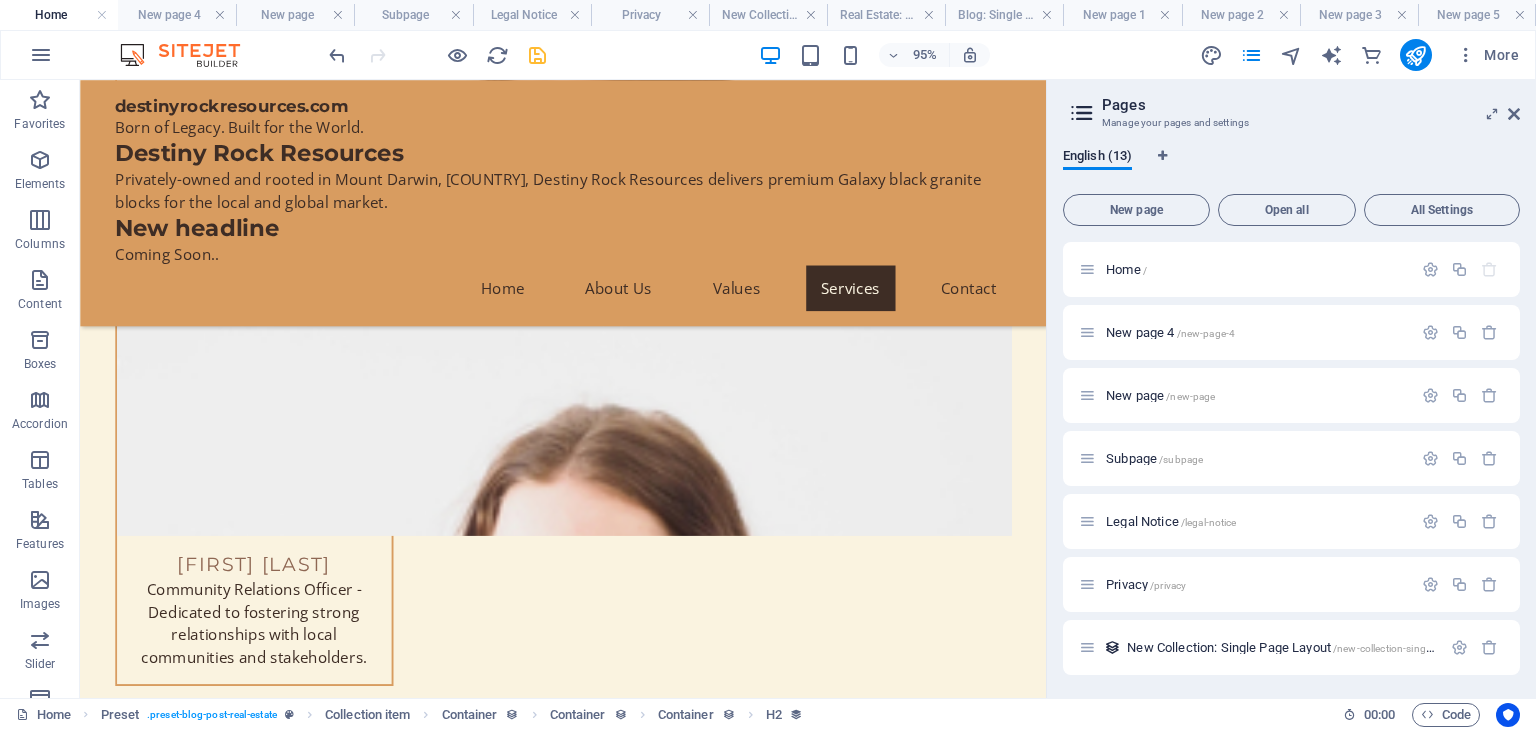 scroll, scrollTop: 8521, scrollLeft: 0, axis: vertical 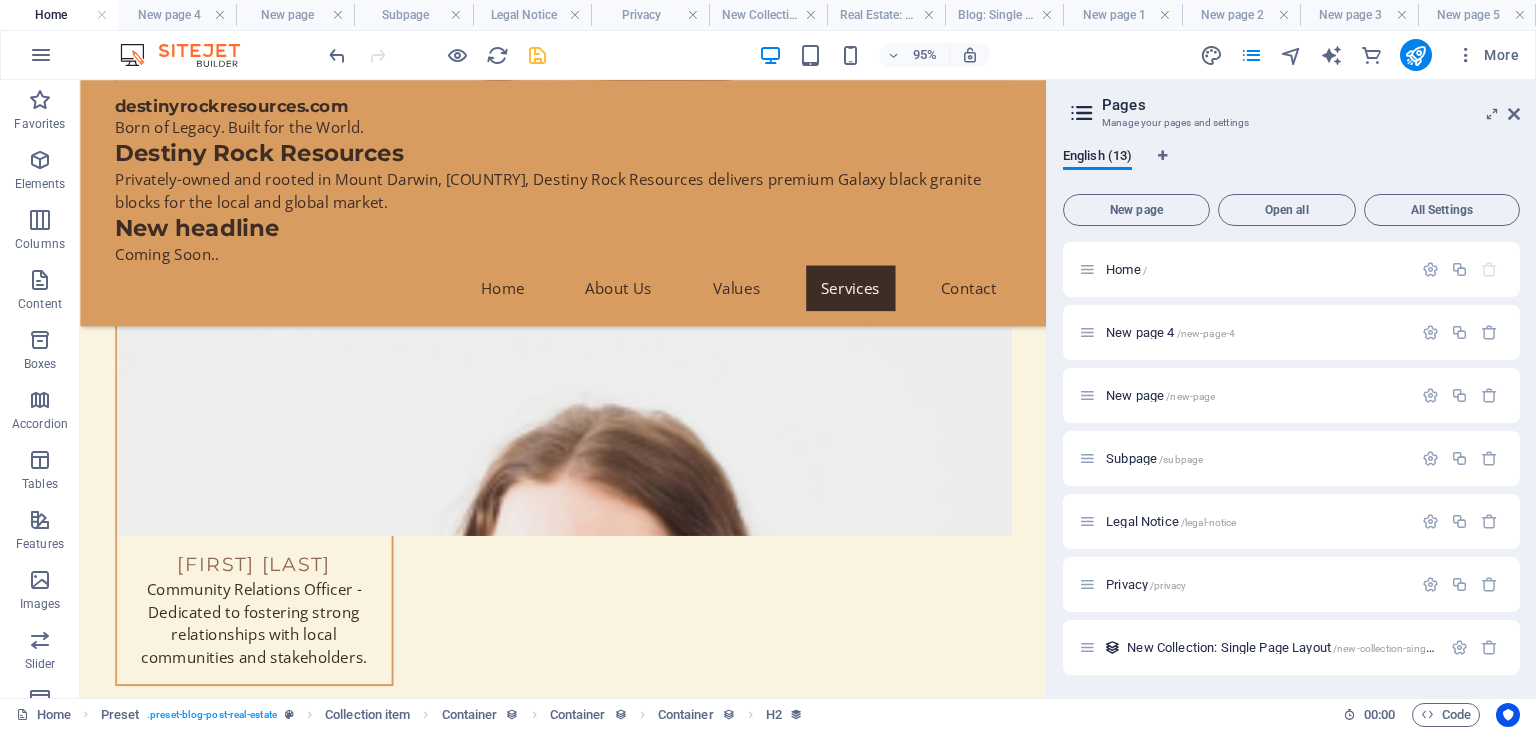click on "Home" at bounding box center (59, 15) 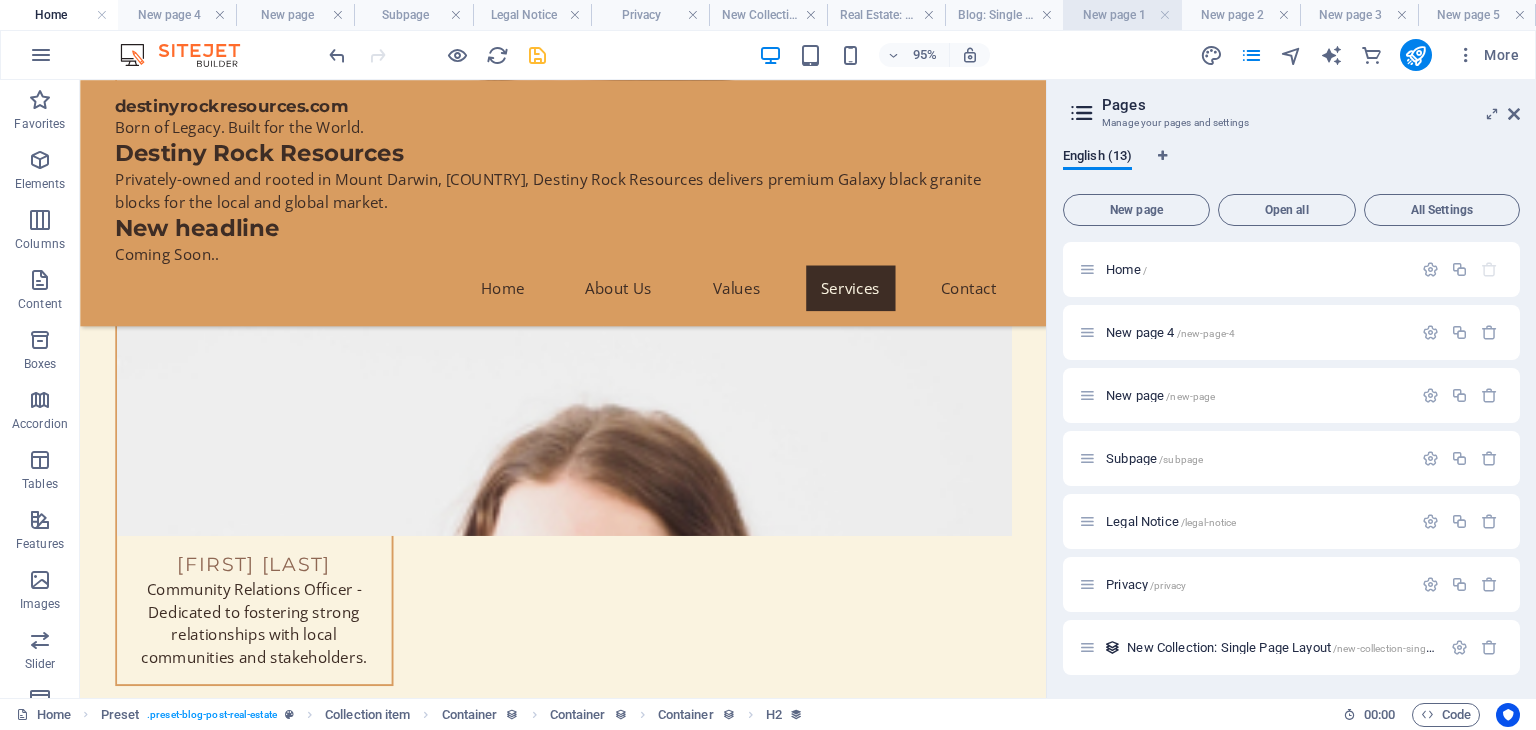 click on "New page 1" at bounding box center [1122, 15] 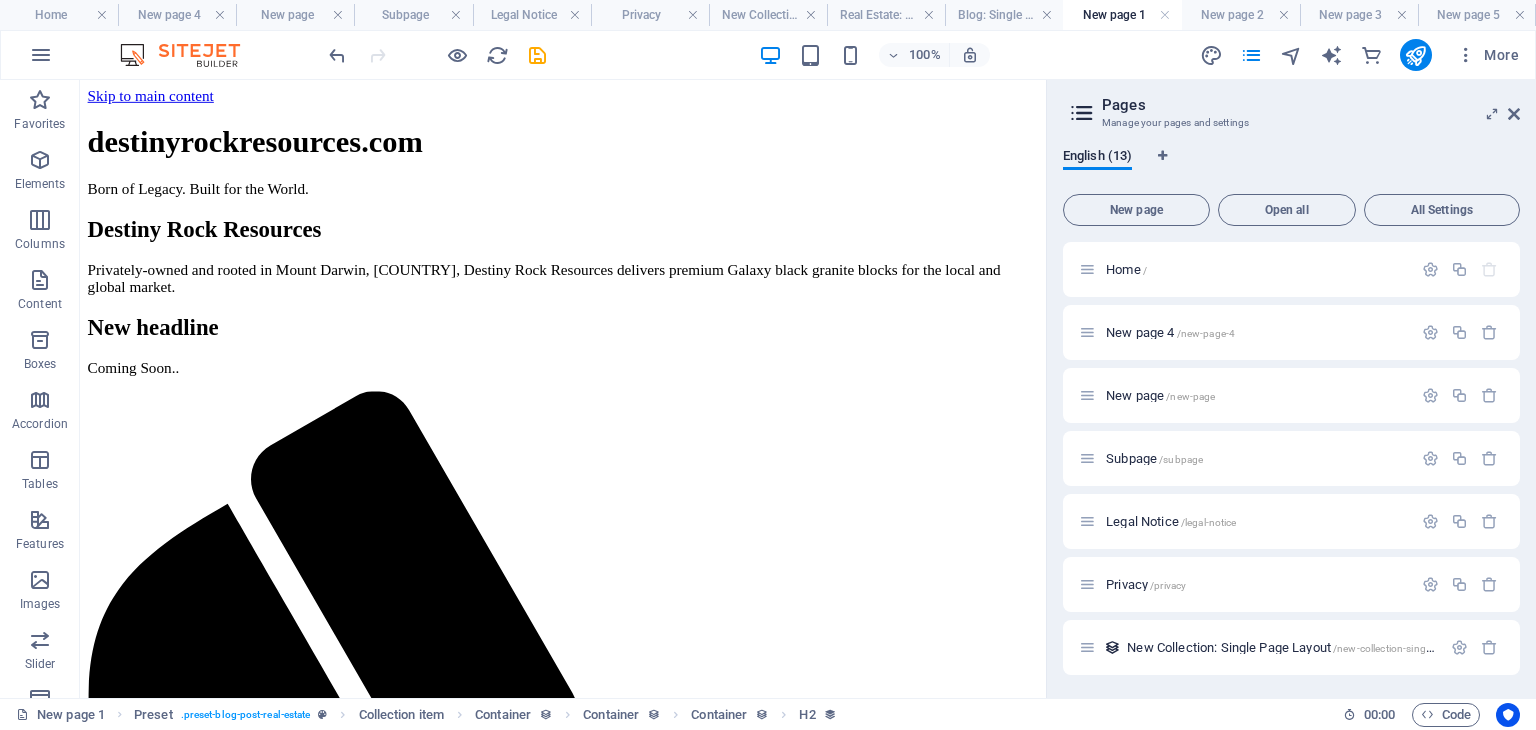 scroll, scrollTop: 0, scrollLeft: 0, axis: both 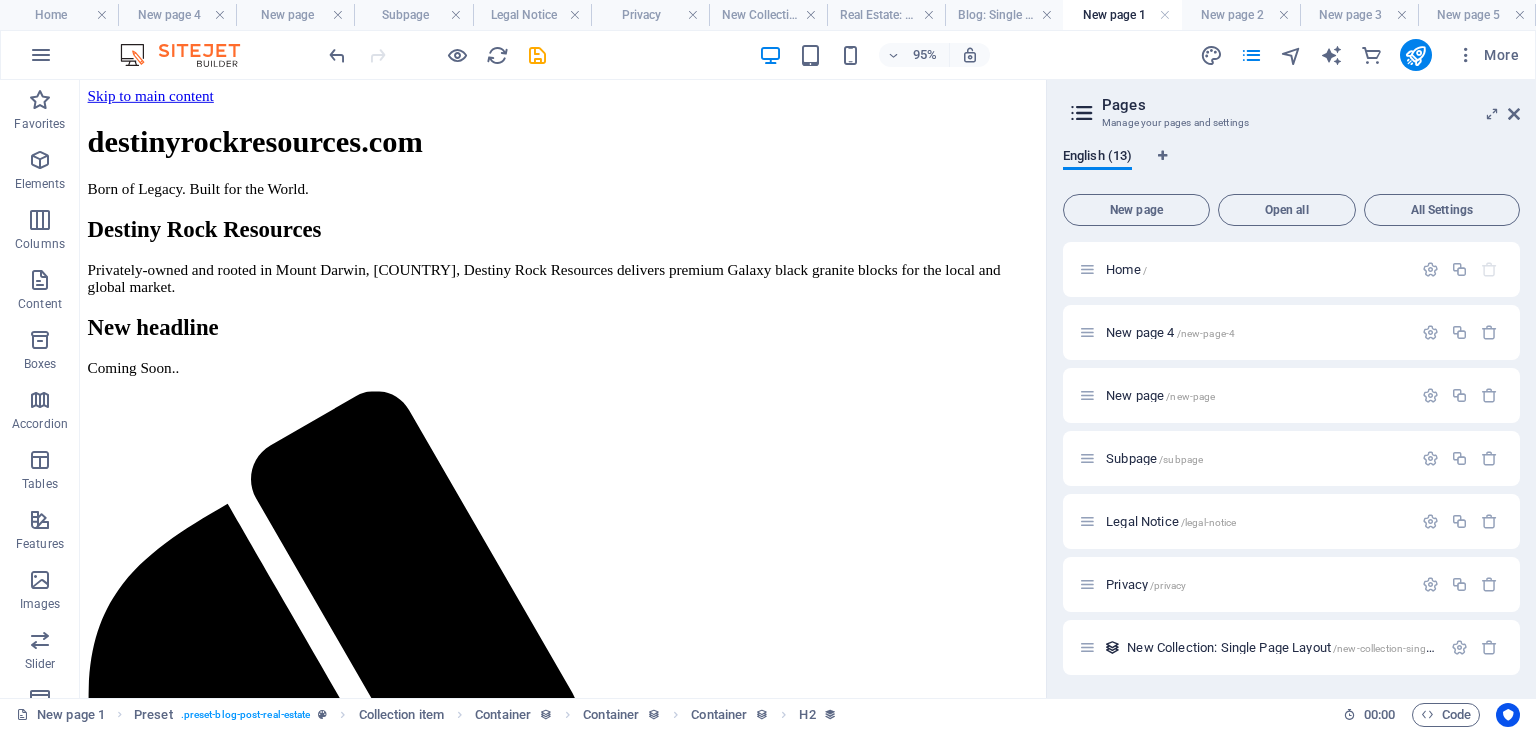 click on "New page 1" at bounding box center (1122, 15) 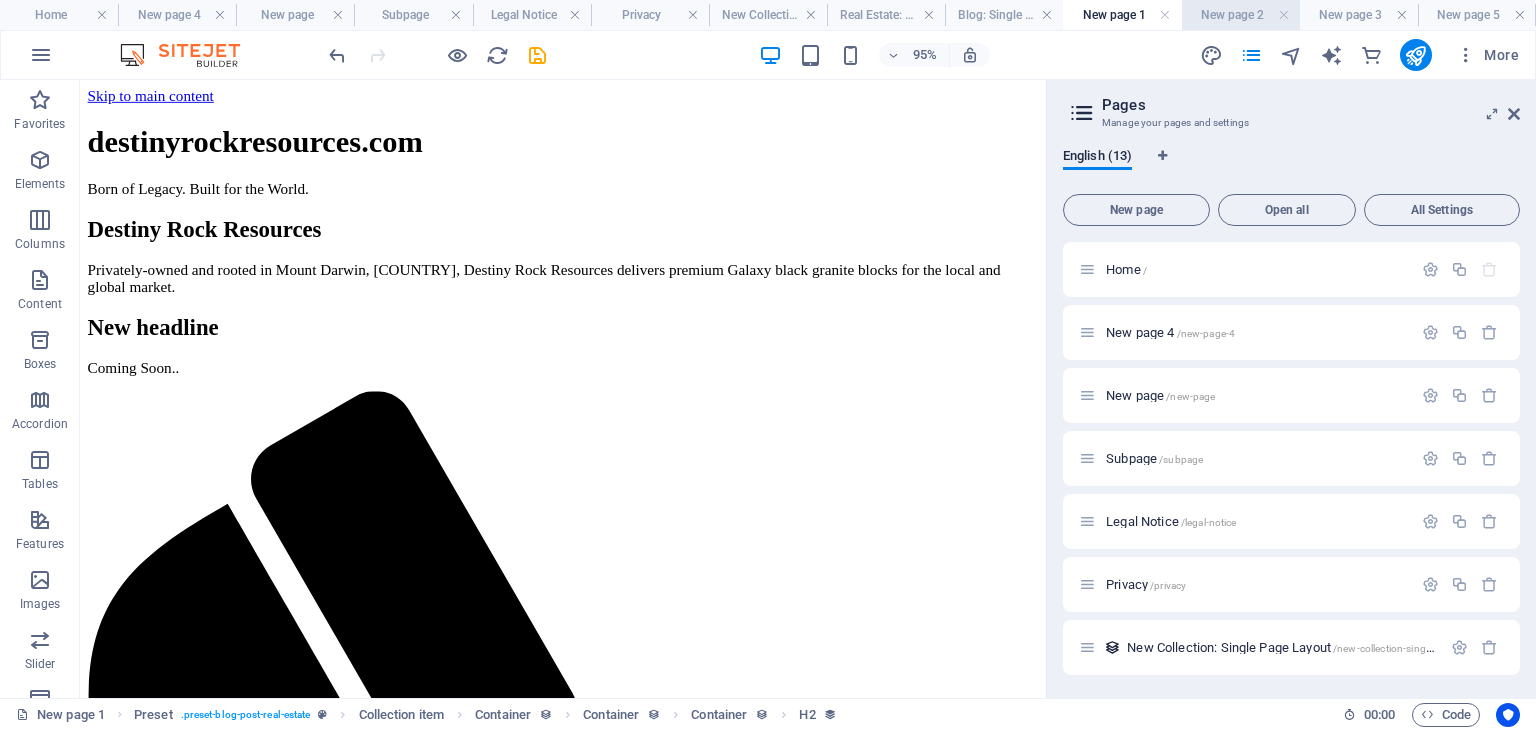 click on "New page 2" at bounding box center (1241, 15) 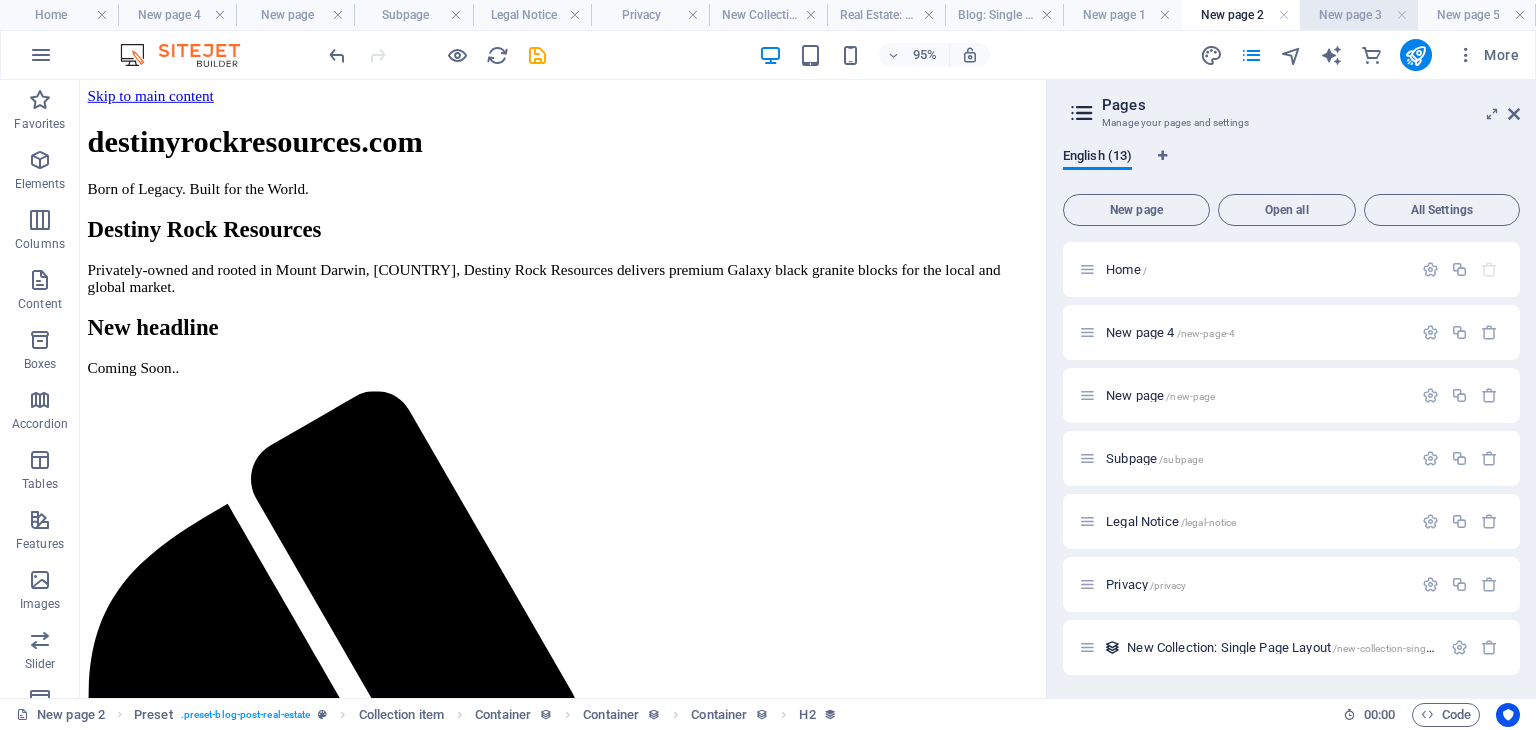 click on "New page 3" at bounding box center (1359, 15) 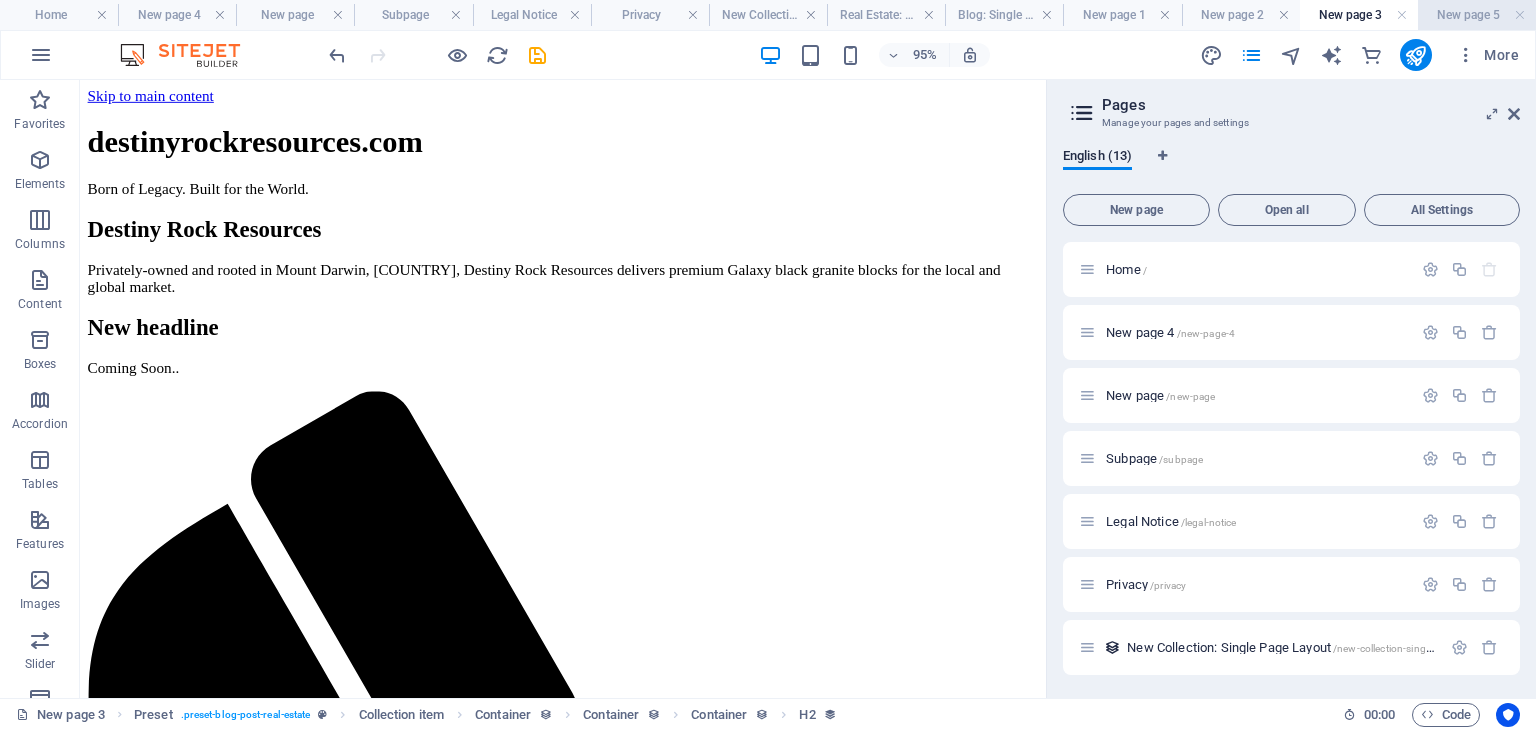 click on "New page 5" at bounding box center (1477, 15) 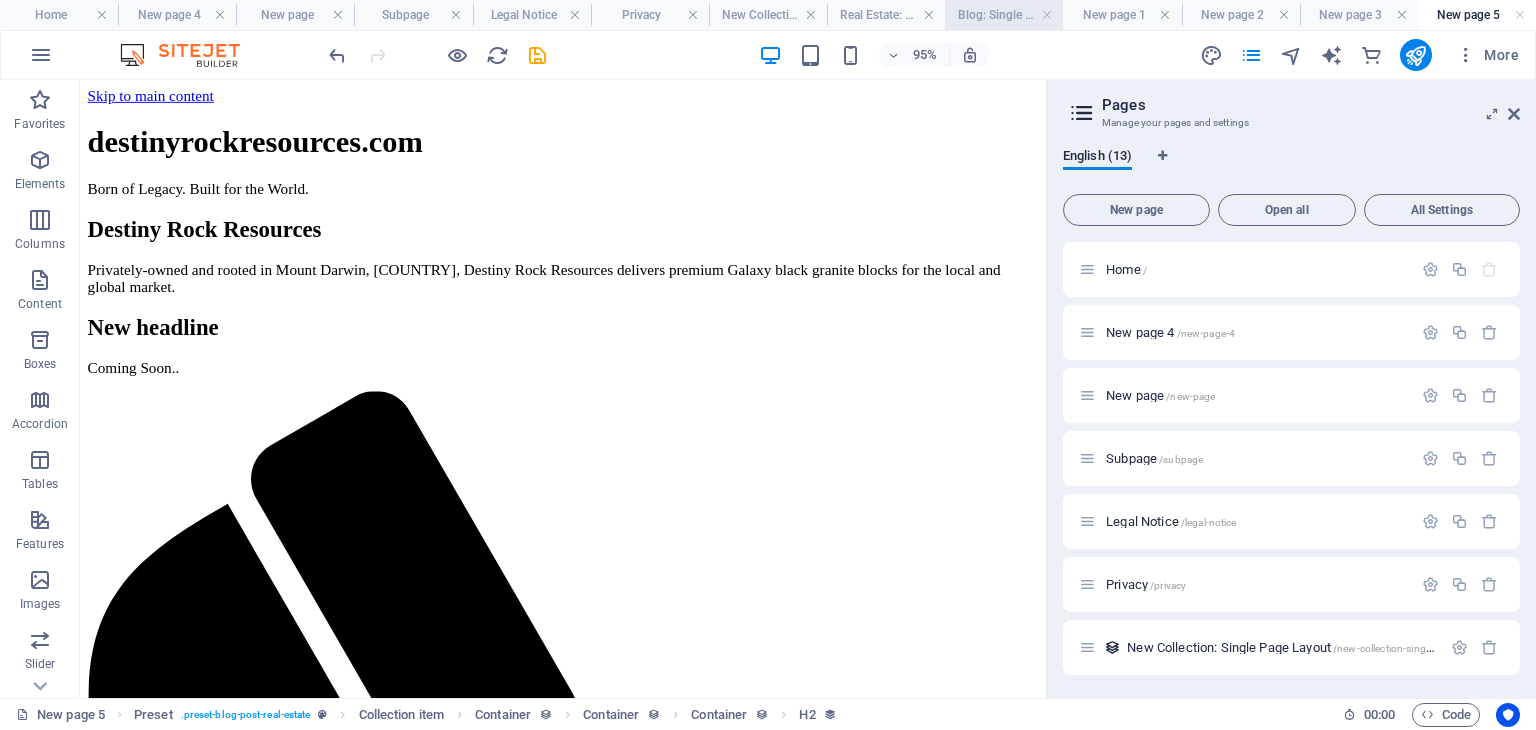 click on "Blog: Single Page Layout" at bounding box center [1004, 15] 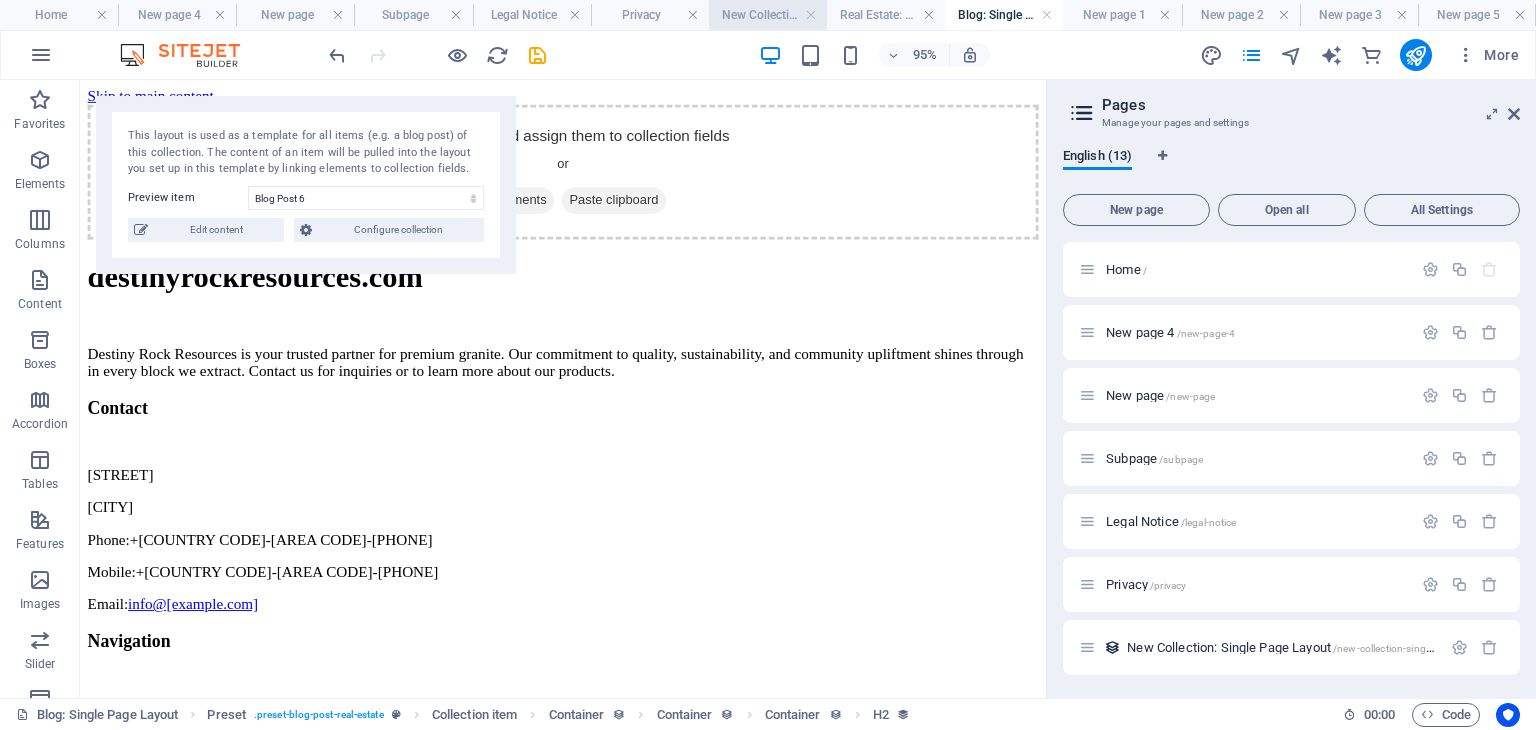 click on "New Collection: Single Page Layout" at bounding box center [768, 15] 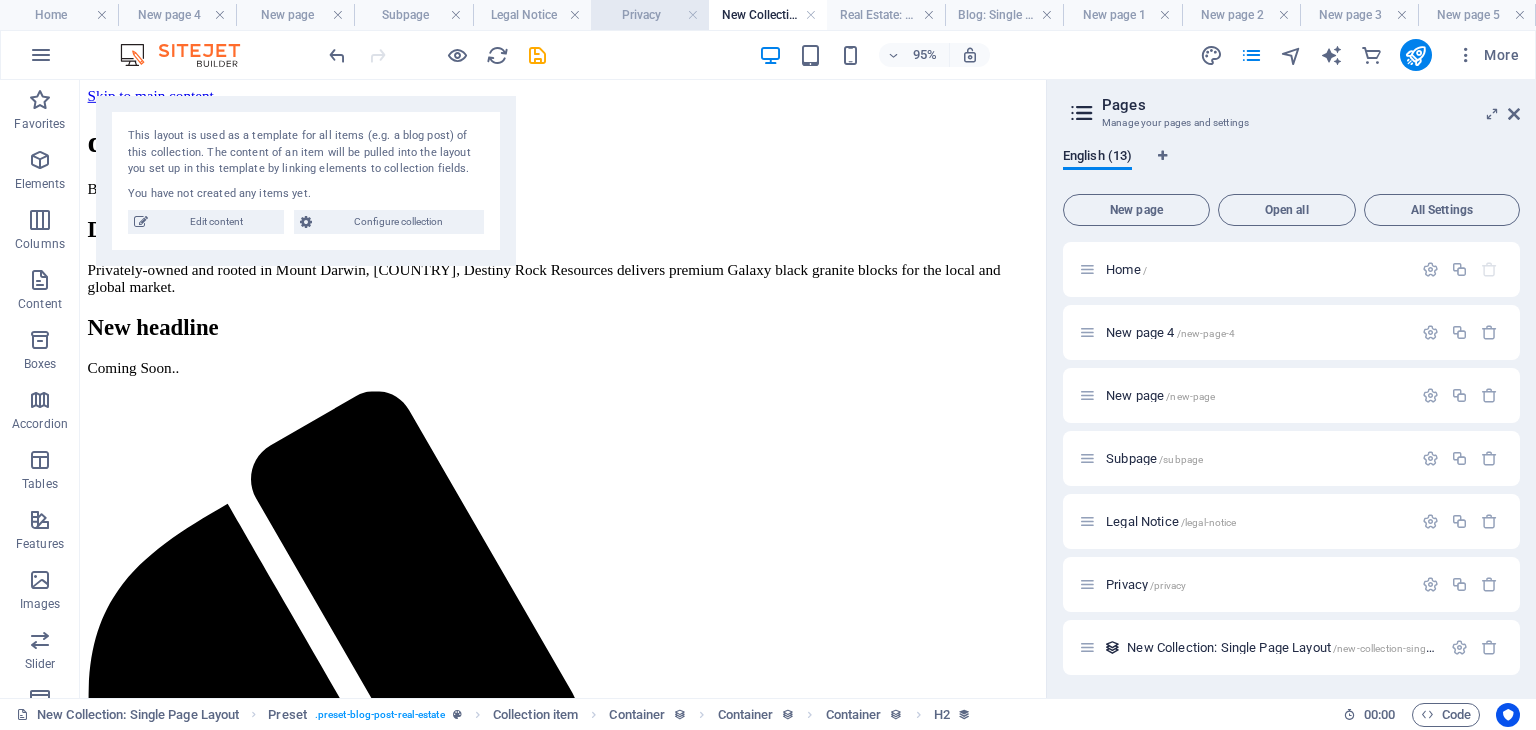 click on "Privacy" at bounding box center [650, 15] 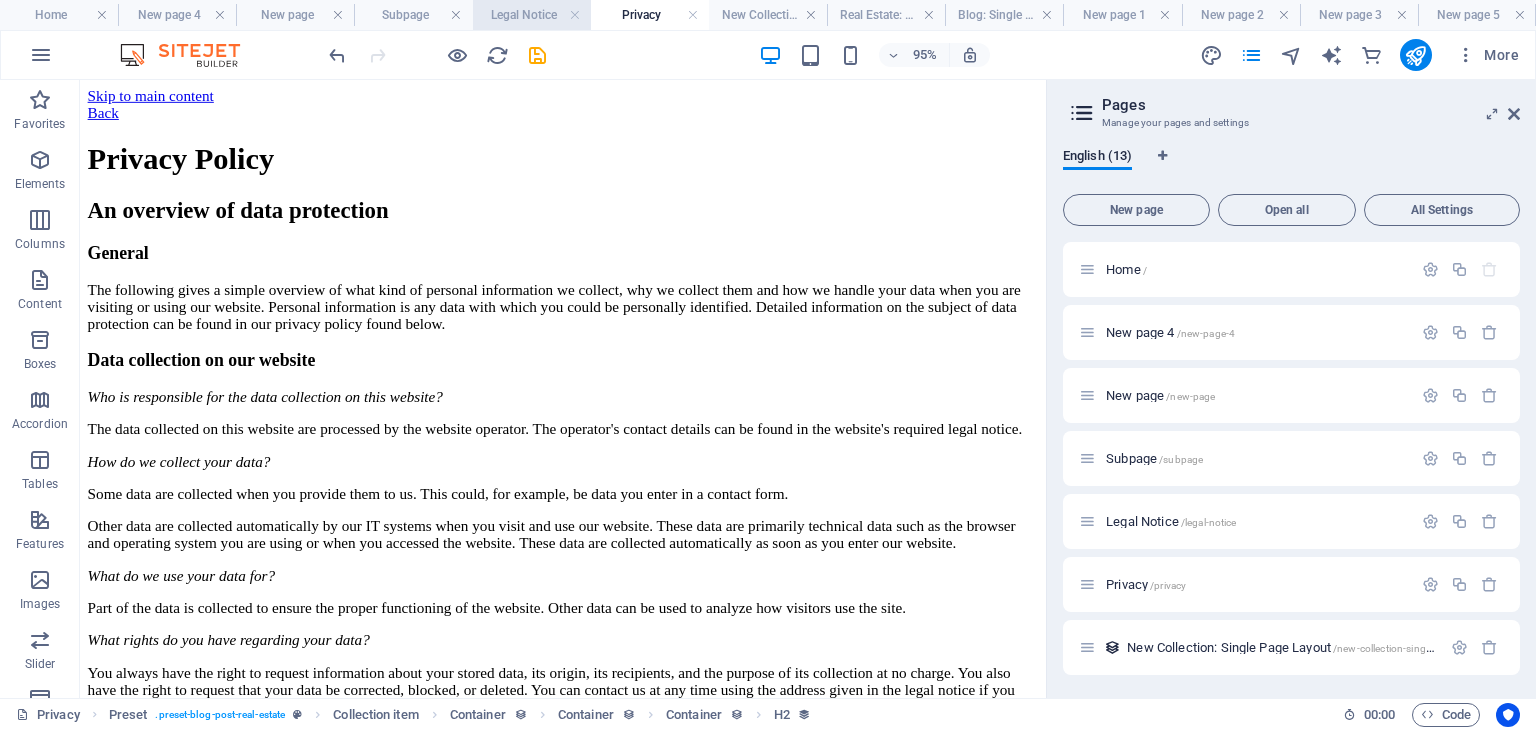 click on "Legal Notice" at bounding box center (532, 15) 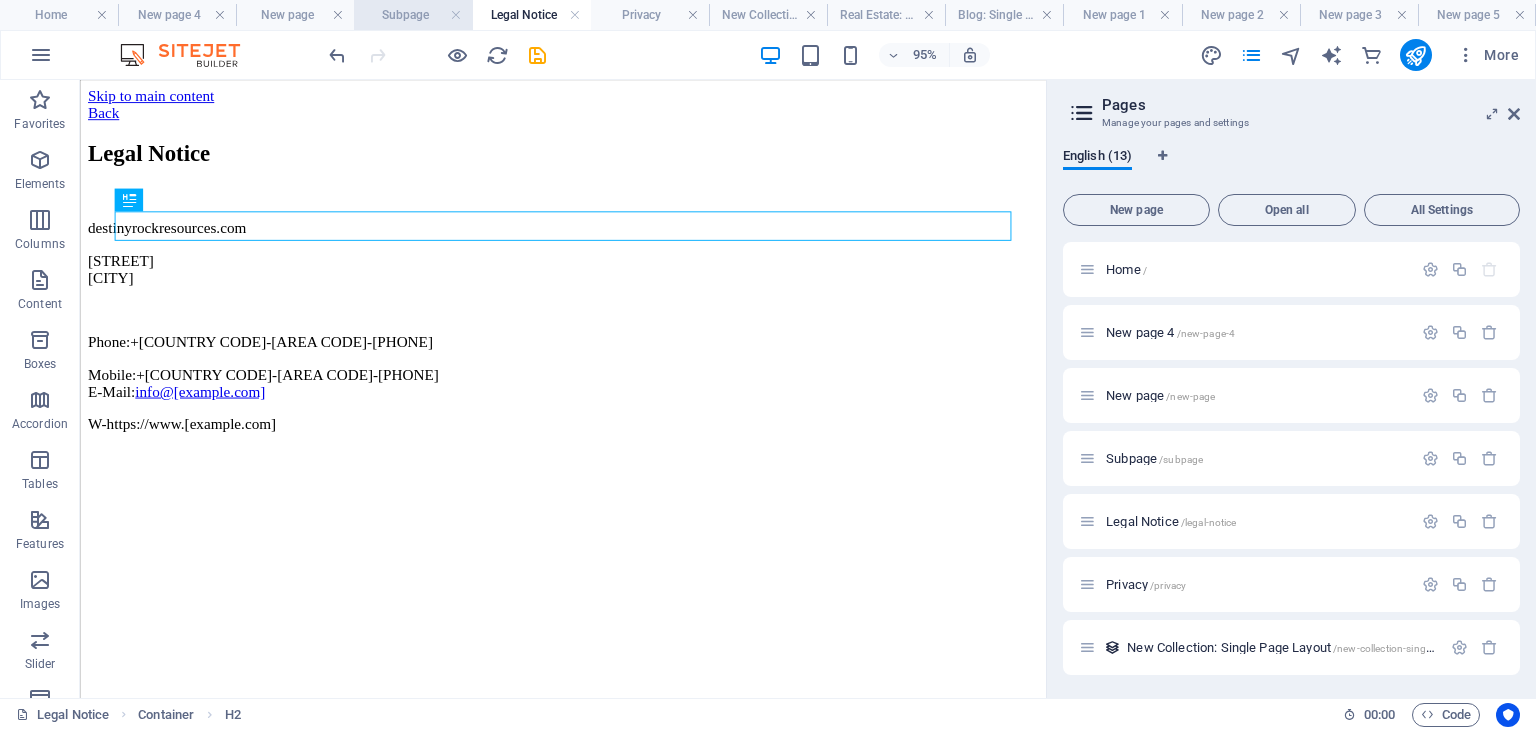 click on "Subpage" at bounding box center [413, 15] 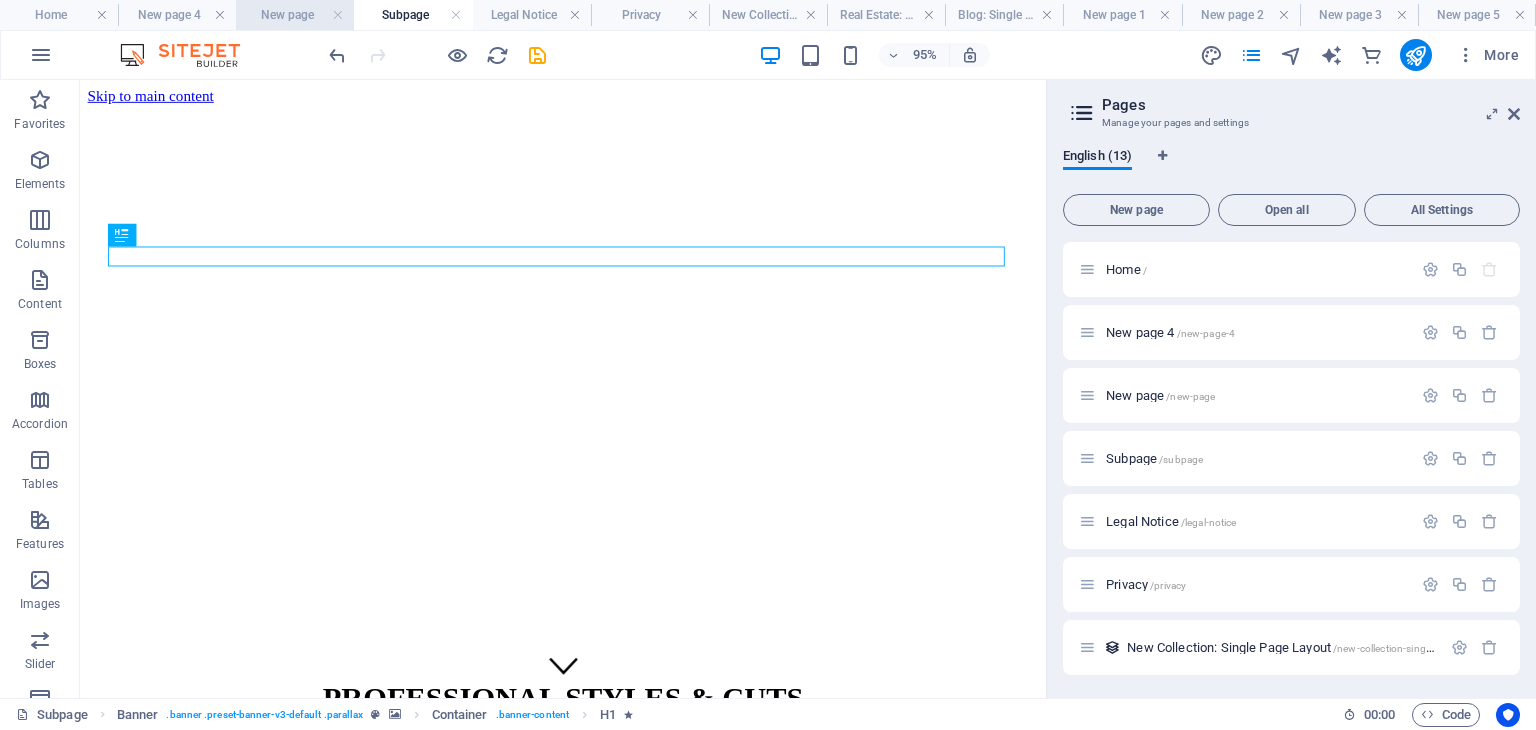 click on "New page" at bounding box center [295, 15] 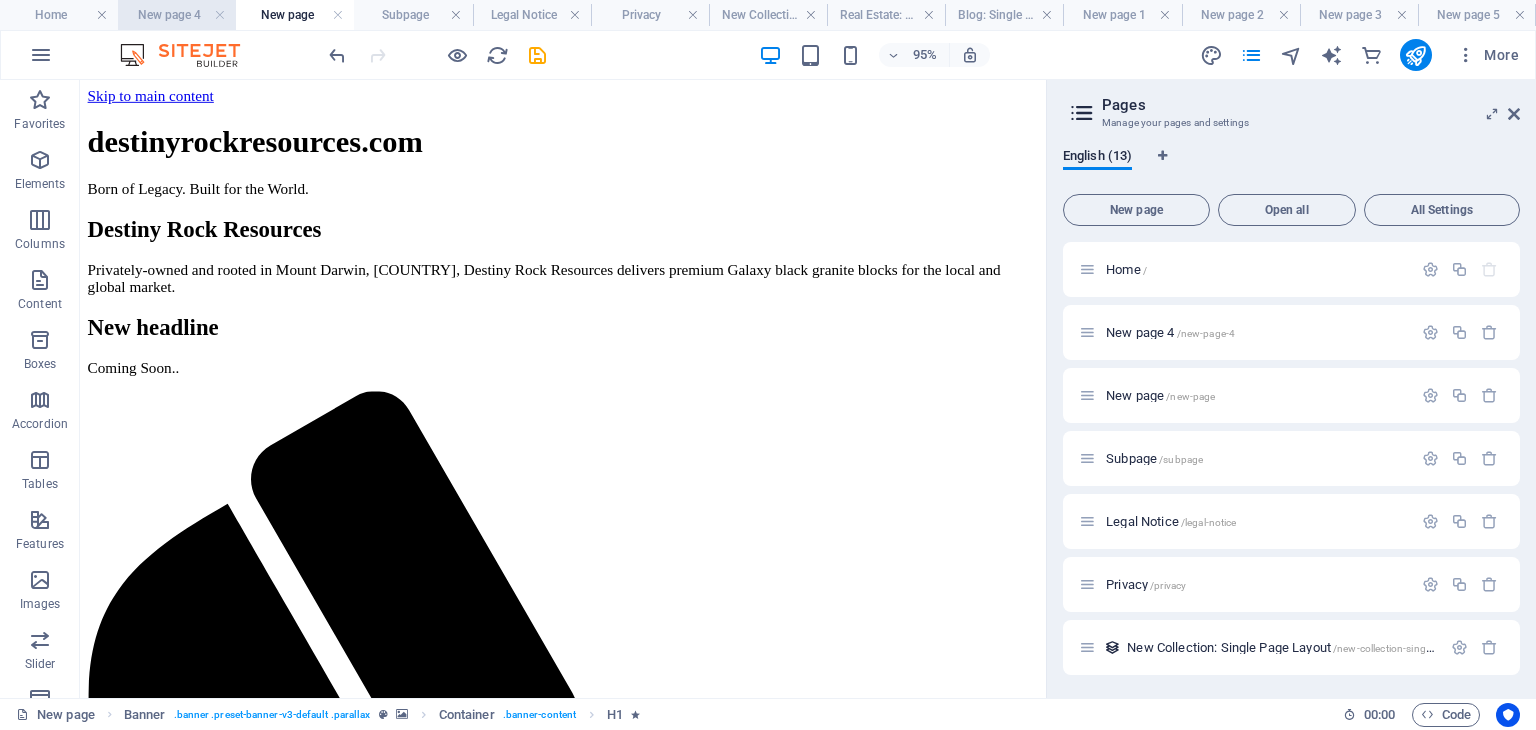 click on "New page 4" at bounding box center (177, 15) 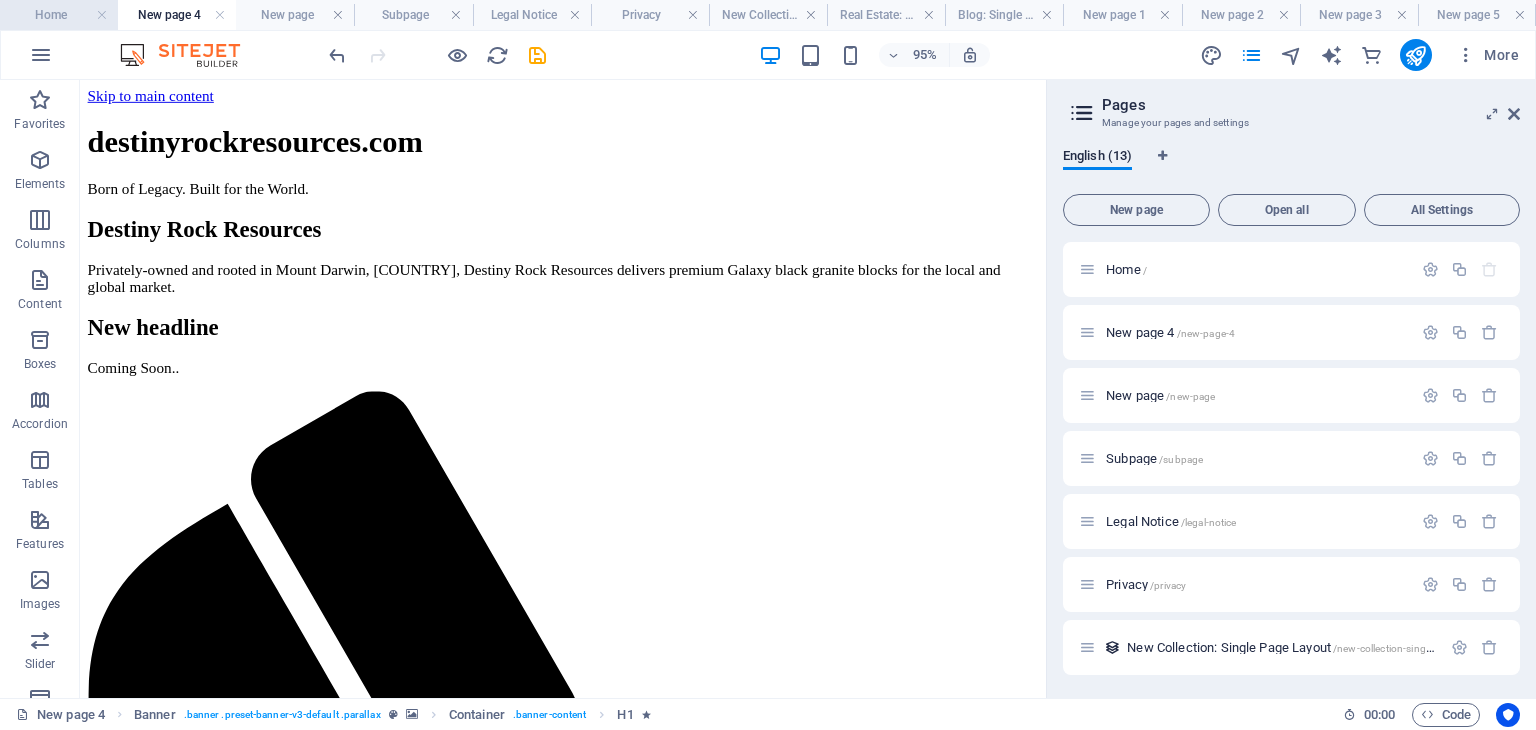 click on "Home" at bounding box center [59, 15] 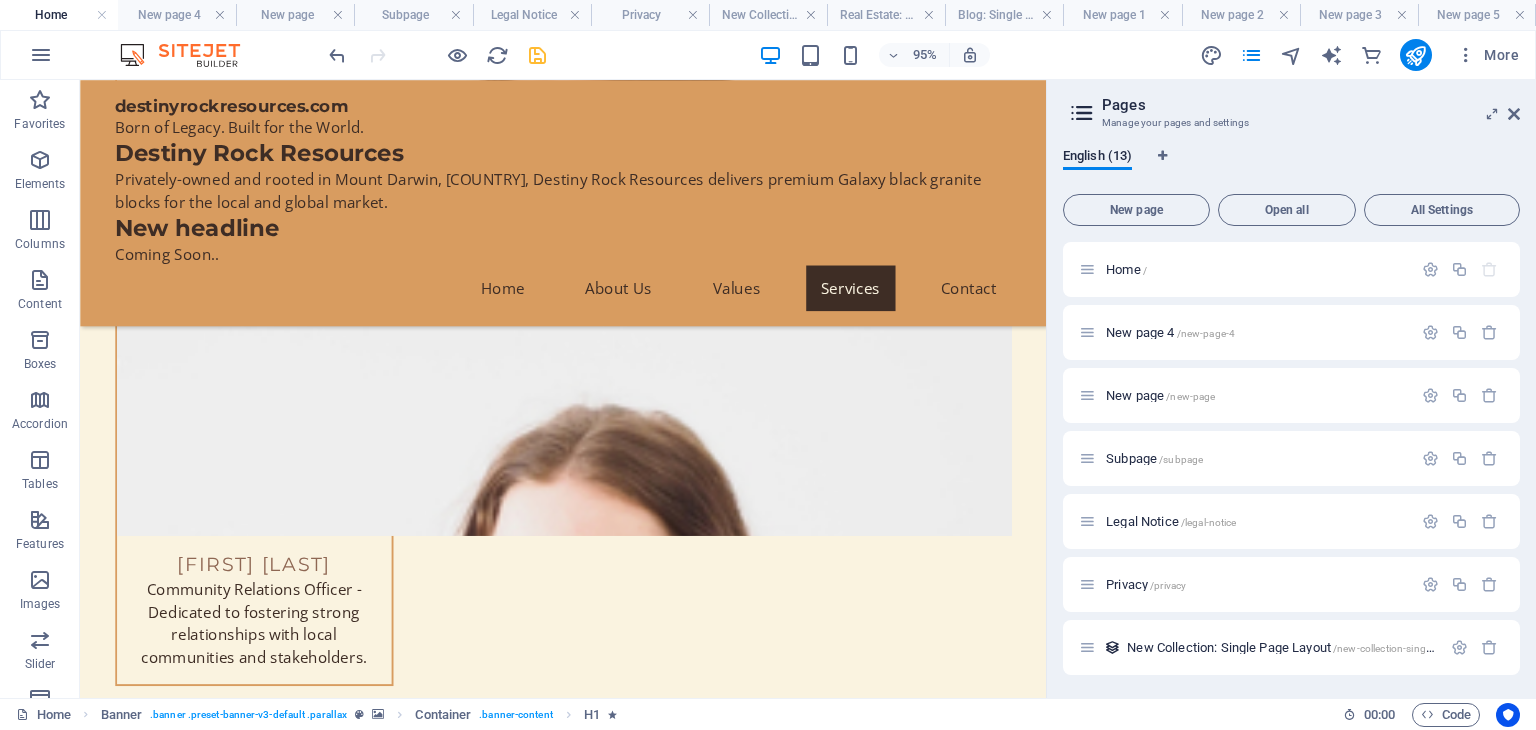 click on "Home" at bounding box center [59, 15] 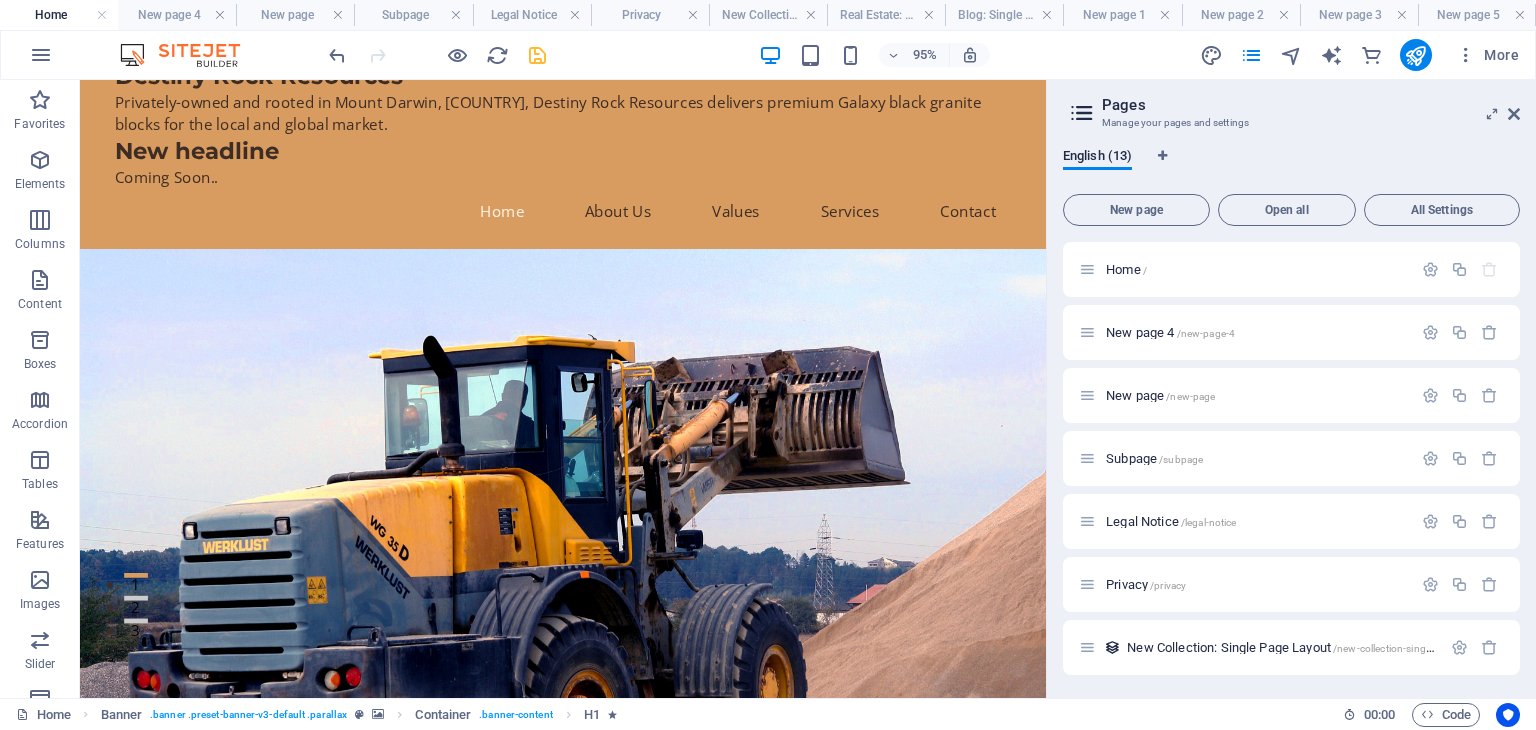 scroll, scrollTop: 0, scrollLeft: 0, axis: both 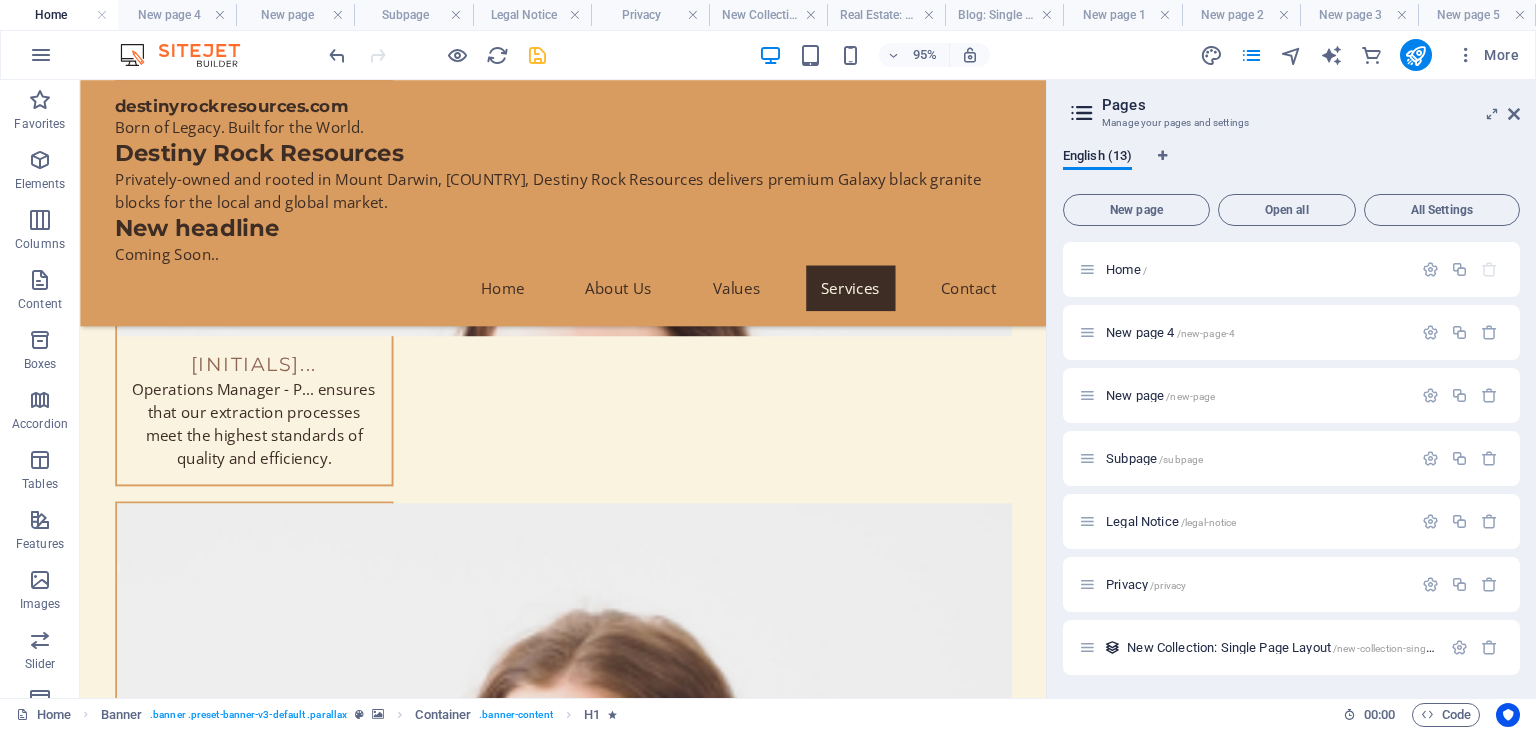 drag, startPoint x: 1095, startPoint y: 726, endPoint x: 1127, endPoint y: 775, distance: 58.5235 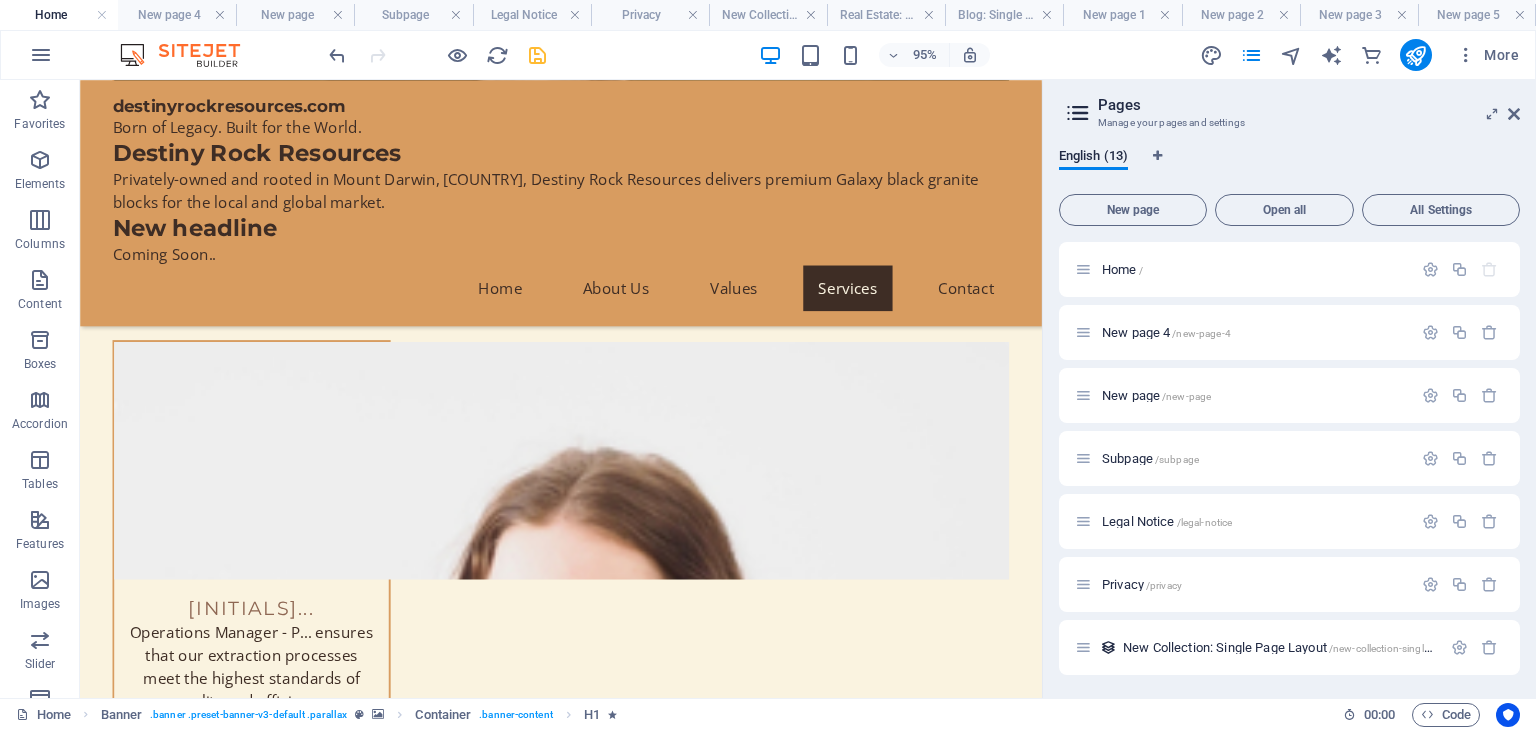 scroll, scrollTop: 8299, scrollLeft: 0, axis: vertical 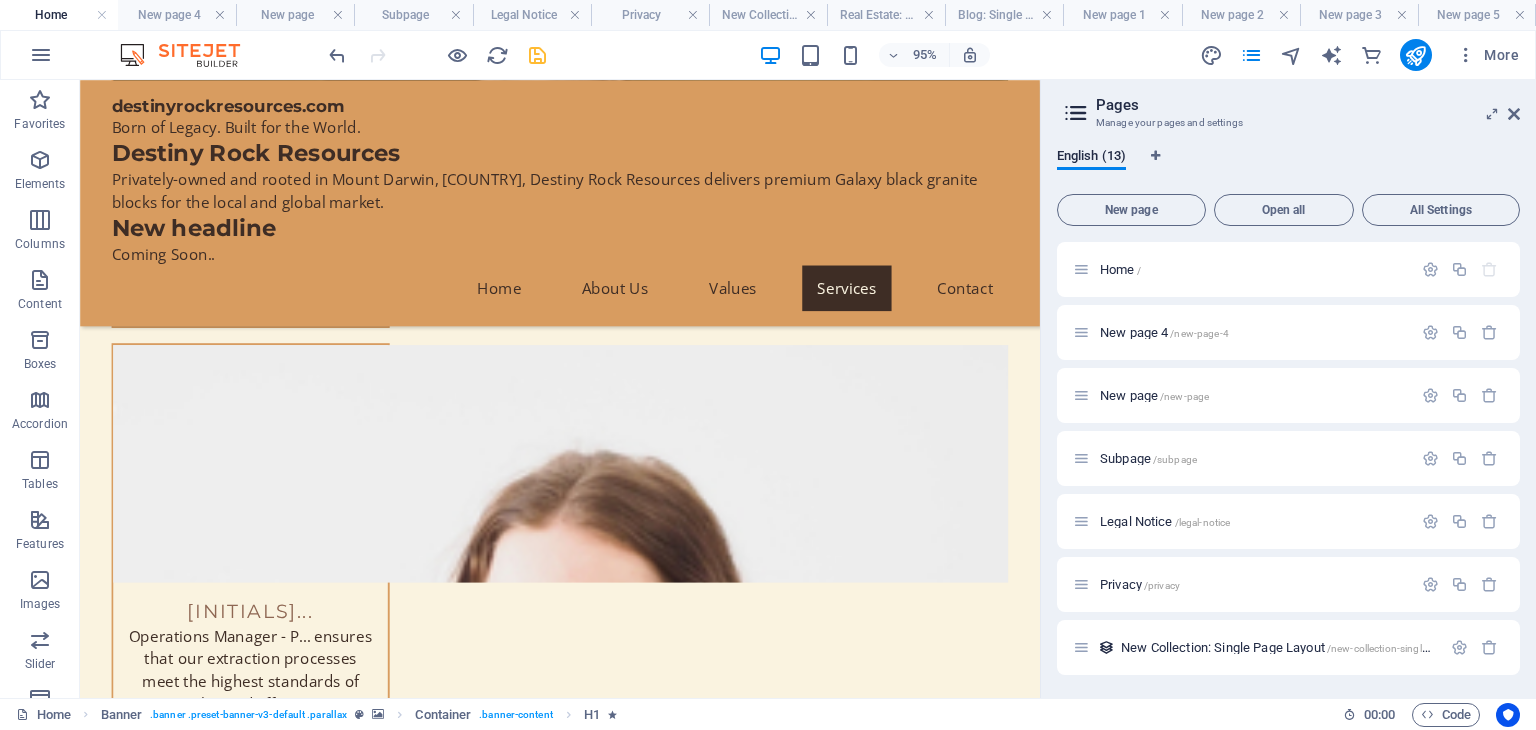 drag, startPoint x: 1047, startPoint y: 695, endPoint x: 1036, endPoint y: 693, distance: 11.18034 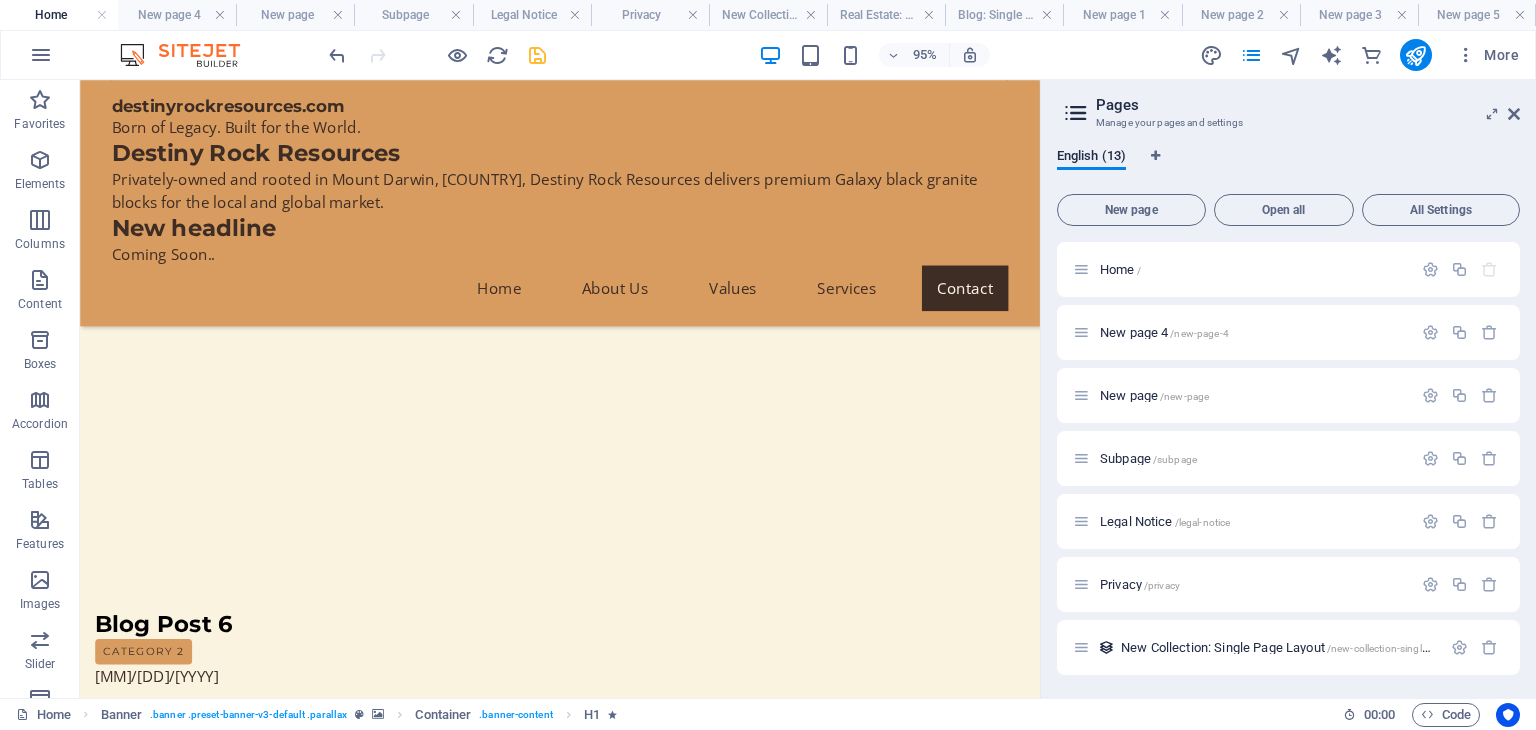 scroll, scrollTop: 11952, scrollLeft: 0, axis: vertical 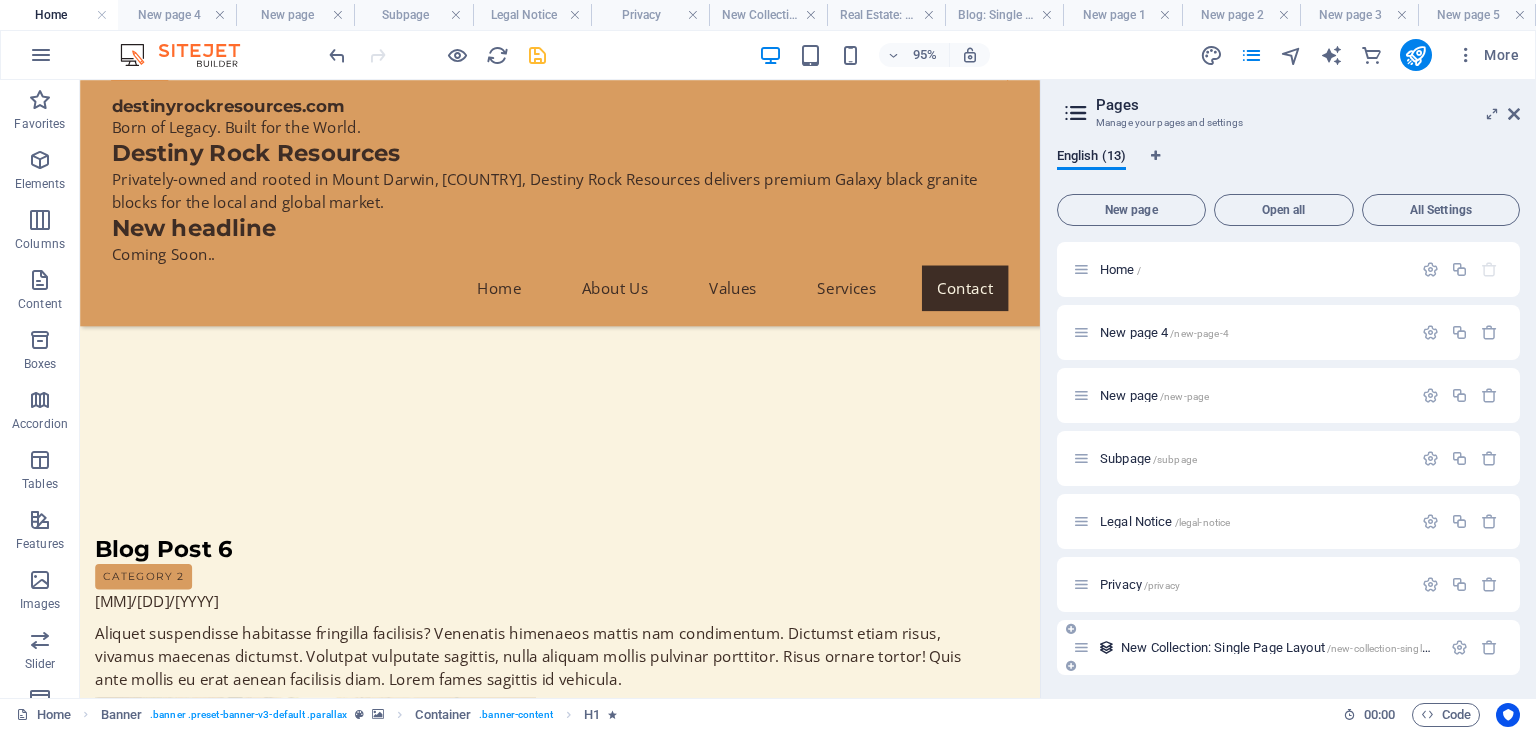 click on "New Collection: Single Page Layout /[PAGE]" at bounding box center (1257, 647) 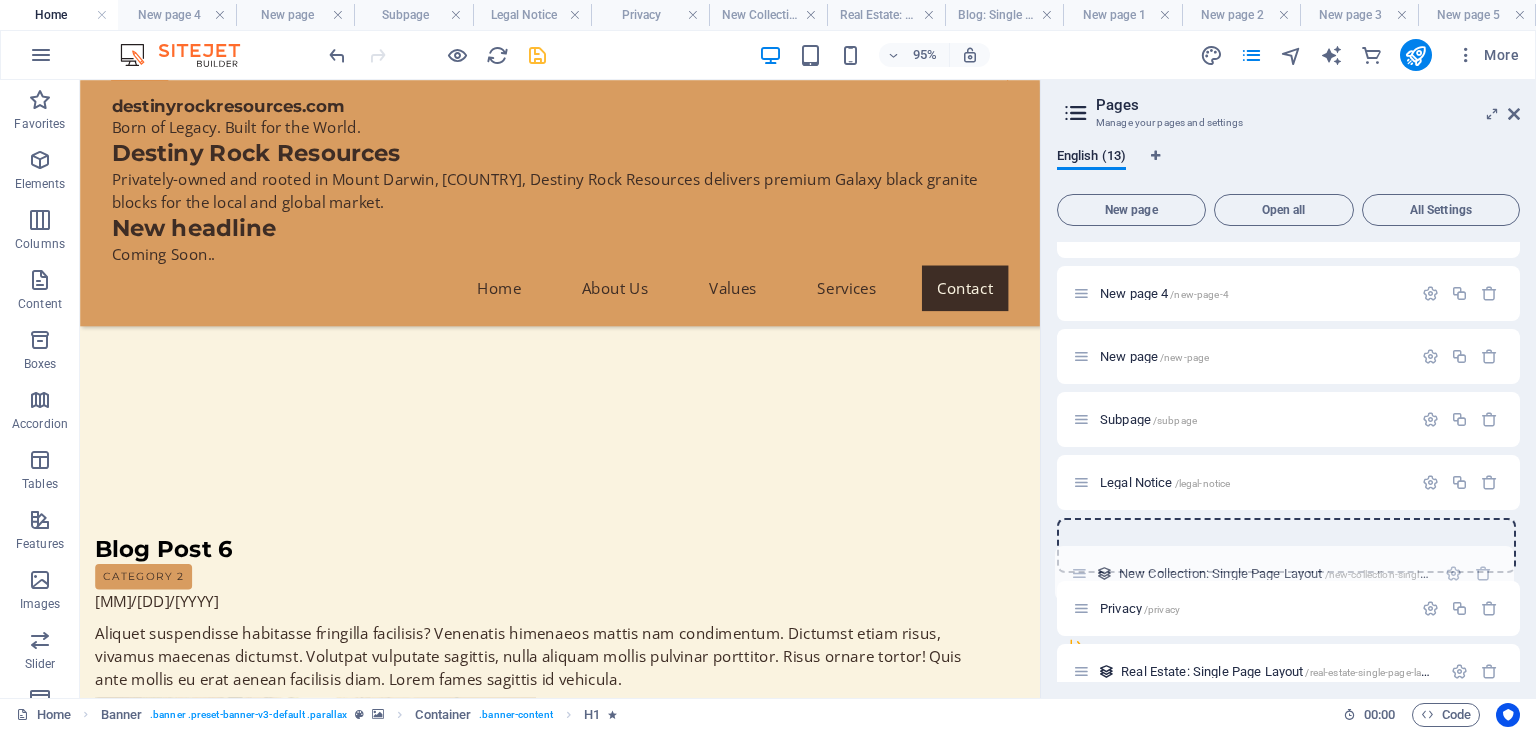 scroll, scrollTop: 43, scrollLeft: 0, axis: vertical 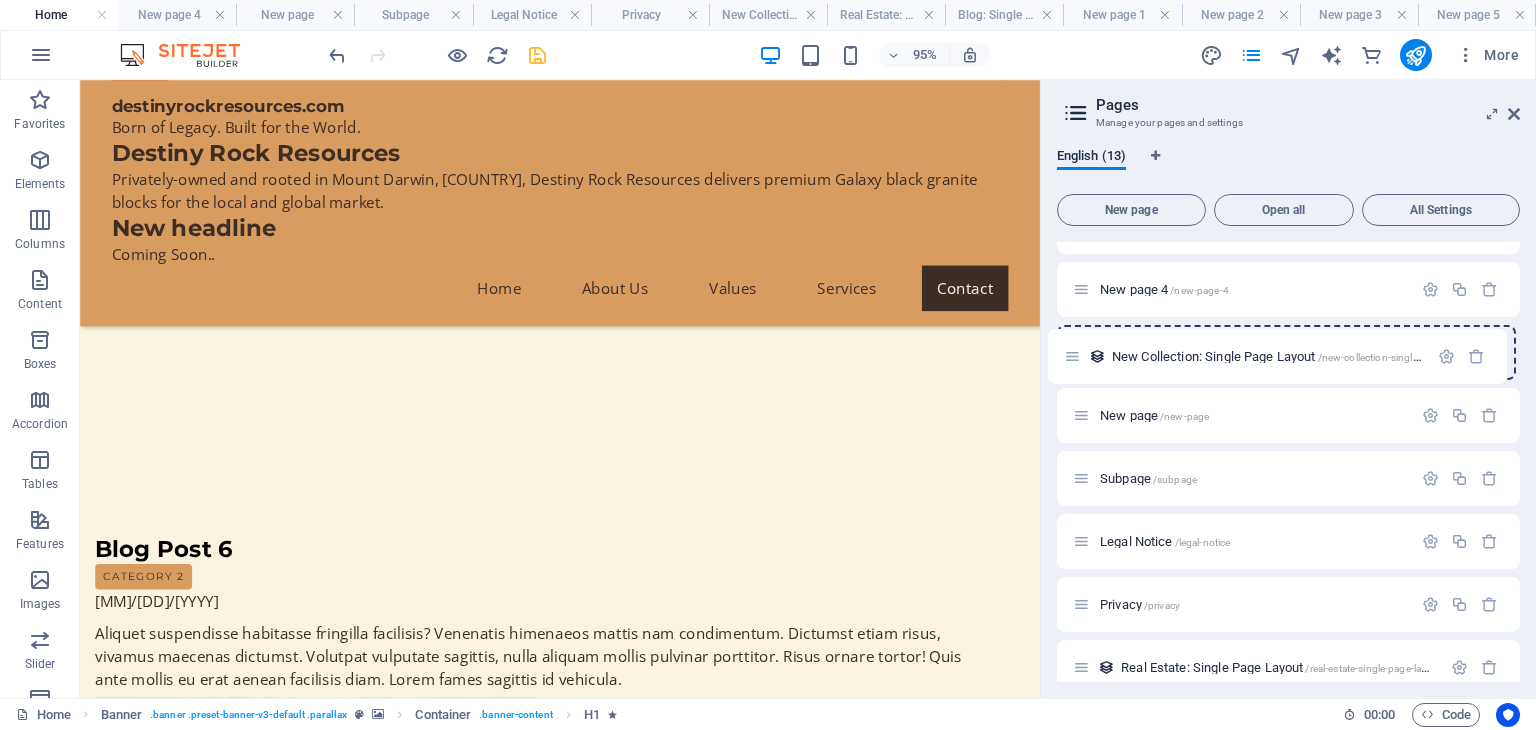 drag, startPoint x: 1082, startPoint y: 653, endPoint x: 1073, endPoint y: 354, distance: 299.1354 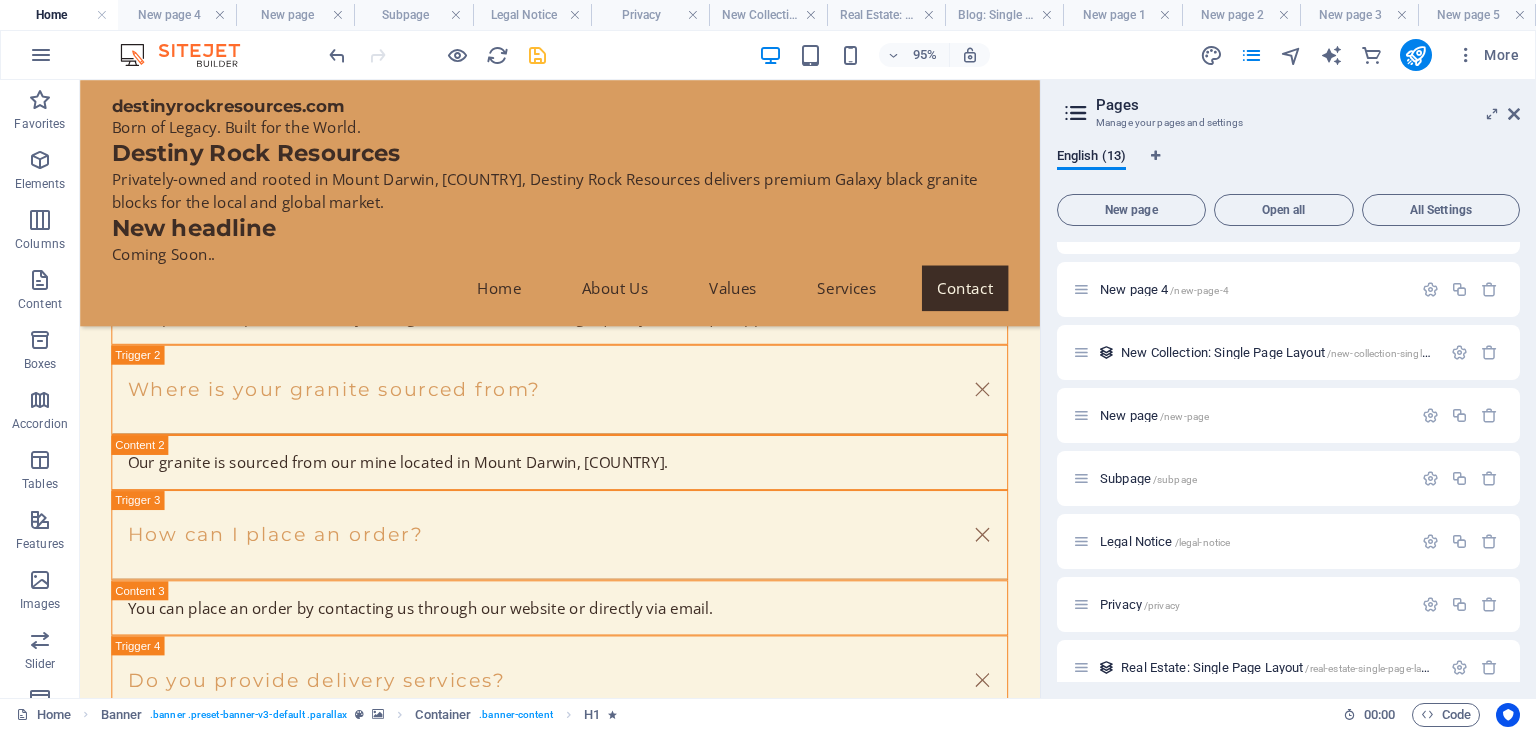 scroll, scrollTop: 11000, scrollLeft: 0, axis: vertical 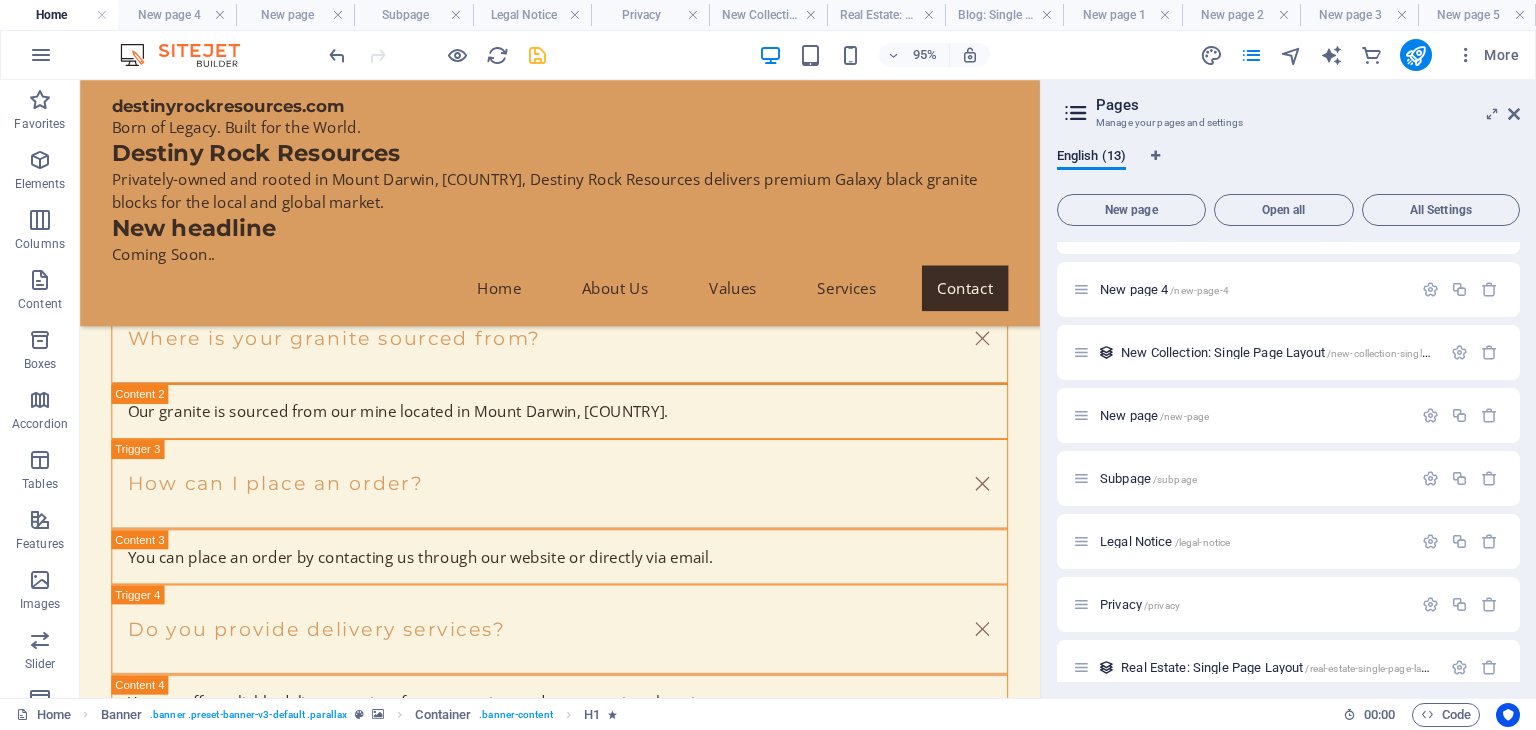 click at bounding box center [560, 389] 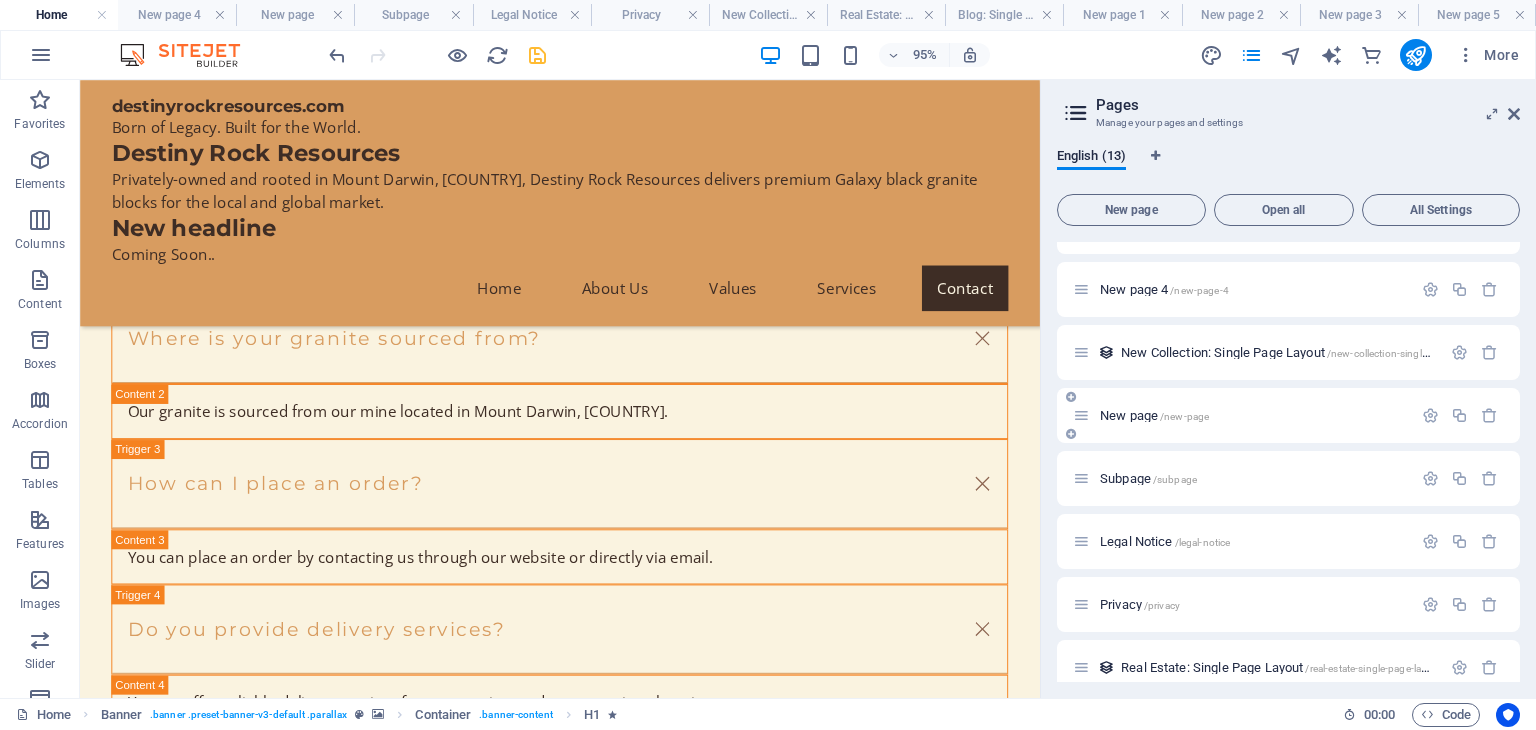 click on "New page /new-page" at bounding box center (1154, 415) 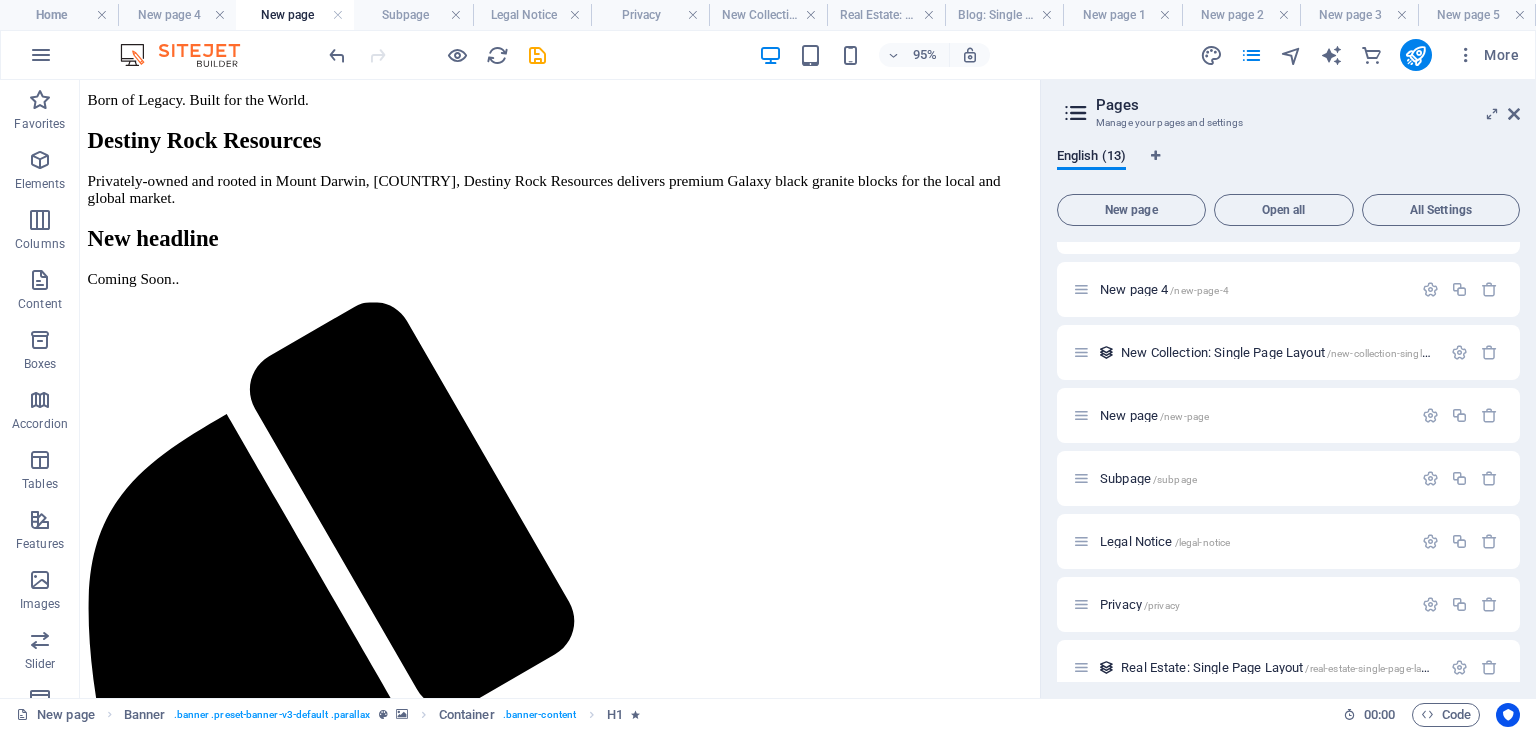 scroll, scrollTop: 81, scrollLeft: 0, axis: vertical 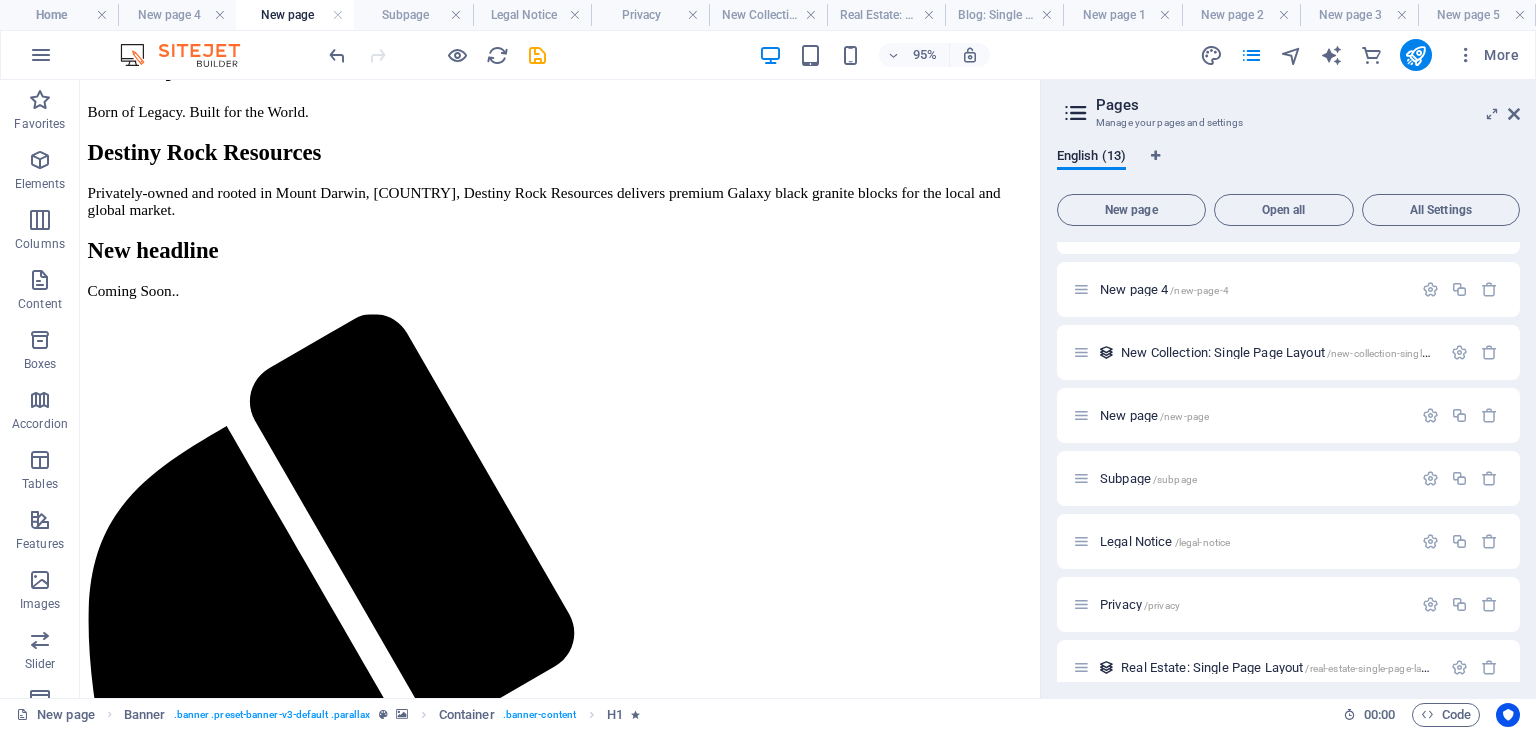 drag, startPoint x: 1077, startPoint y: 371, endPoint x: 1136, endPoint y: 485, distance: 128.36276 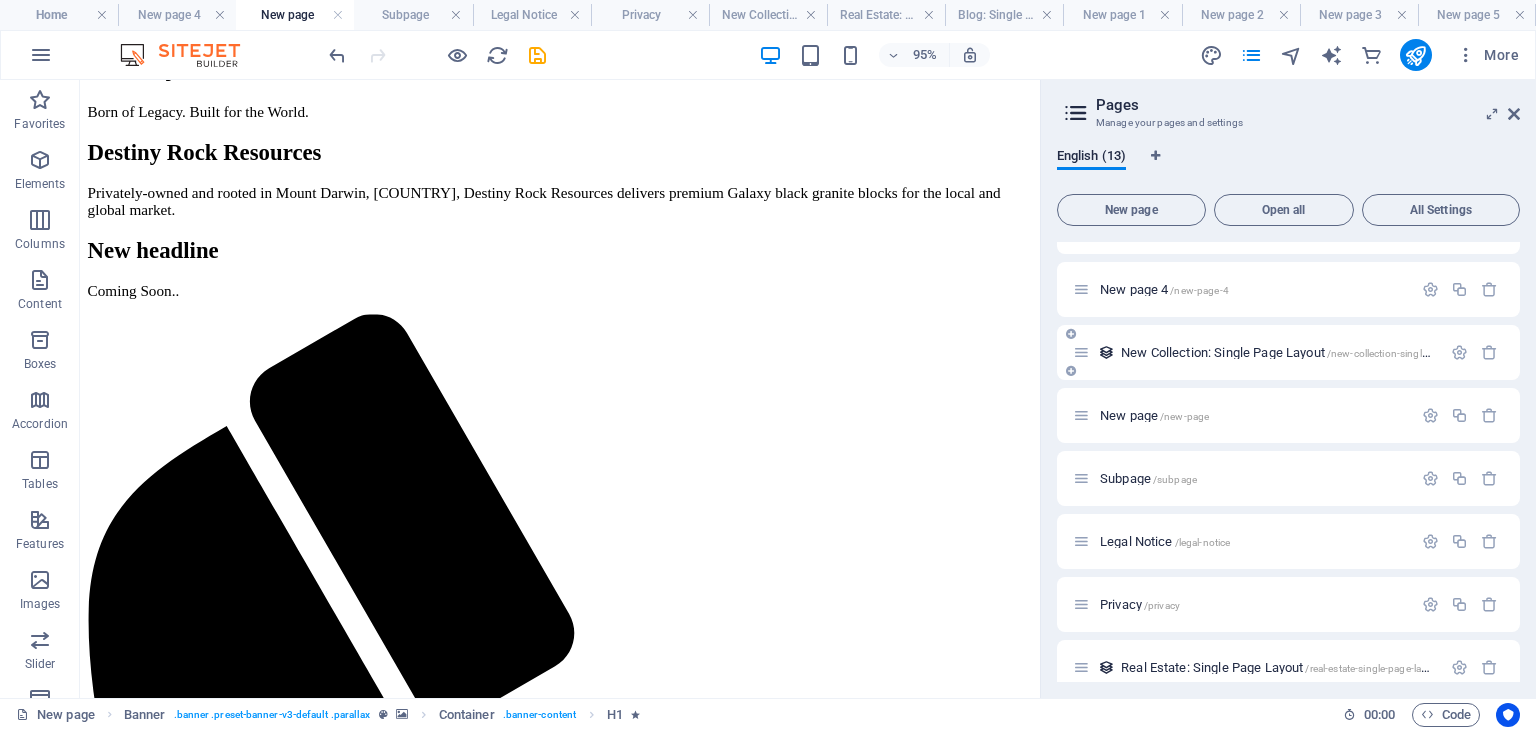 drag, startPoint x: 1203, startPoint y: 345, endPoint x: 1188, endPoint y: 378, distance: 36.249138 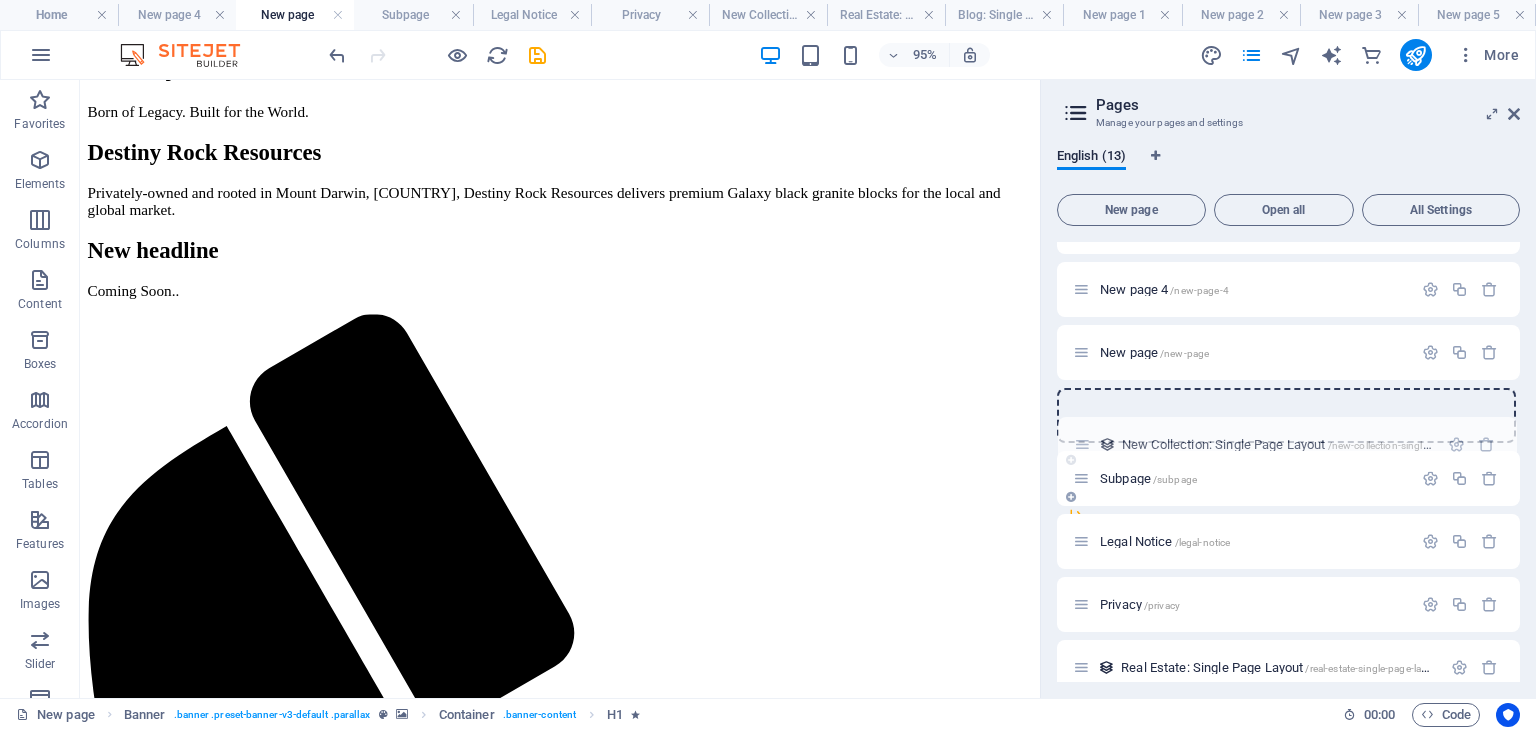 drag, startPoint x: 1082, startPoint y: 353, endPoint x: 1084, endPoint y: 453, distance: 100.02 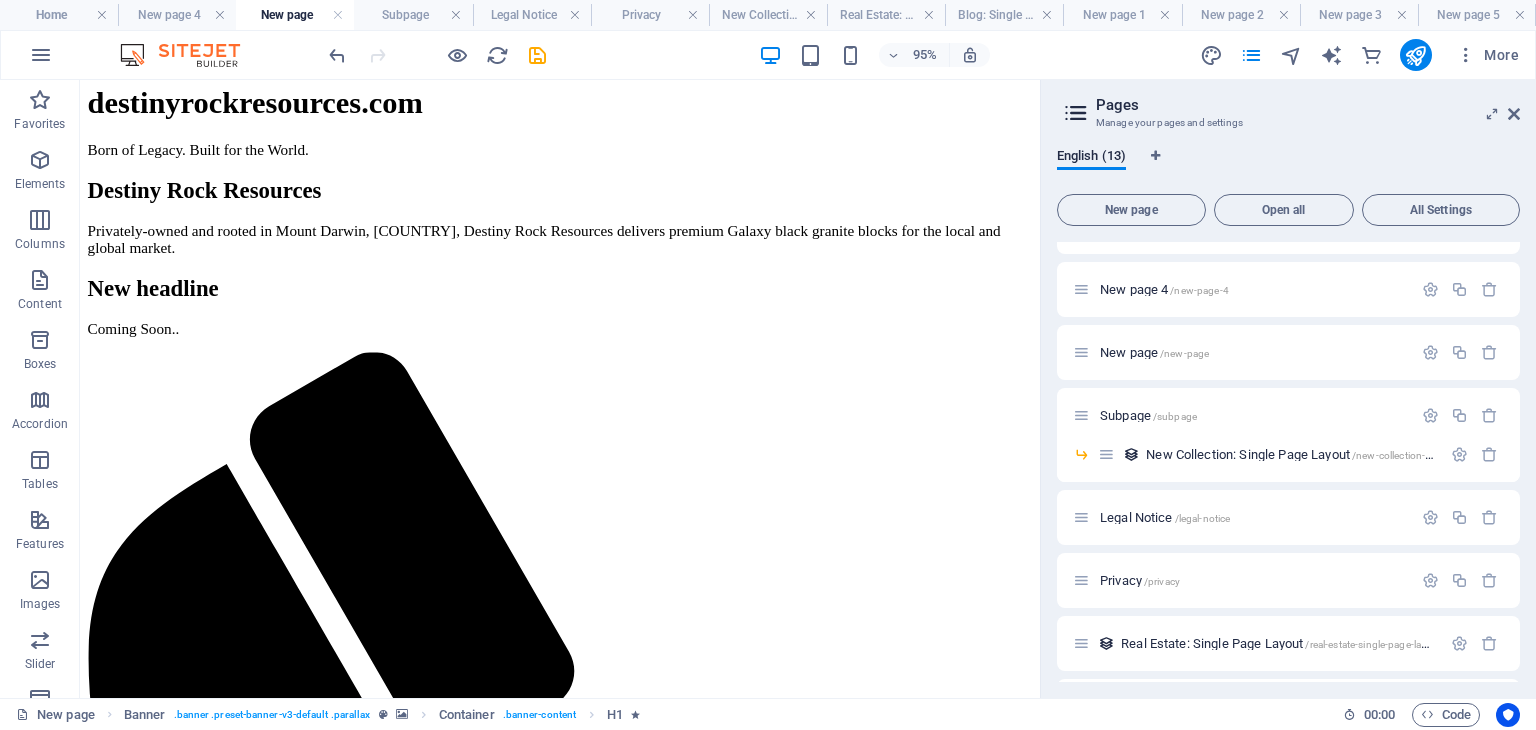 scroll, scrollTop: 0, scrollLeft: 0, axis: both 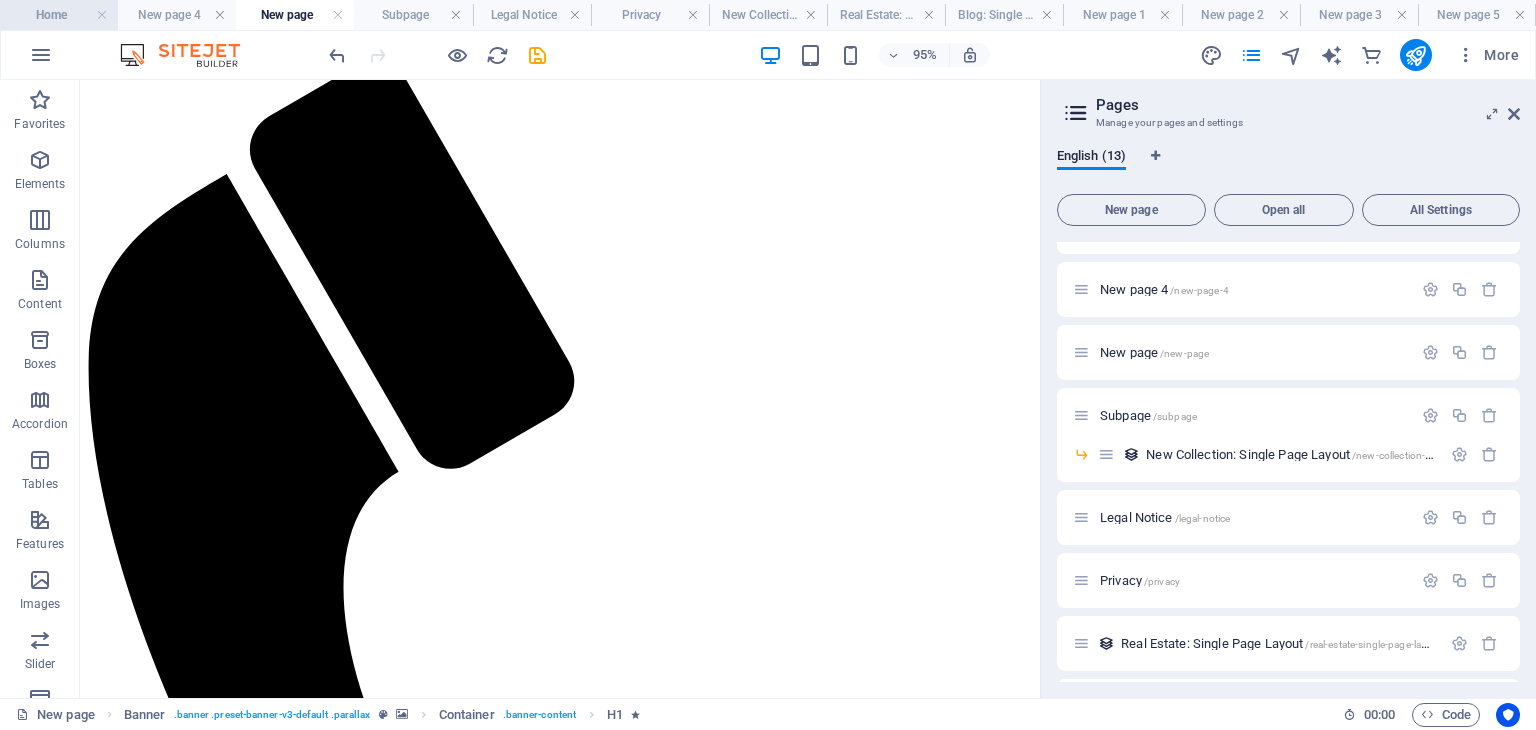 click on "Home" at bounding box center (59, 15) 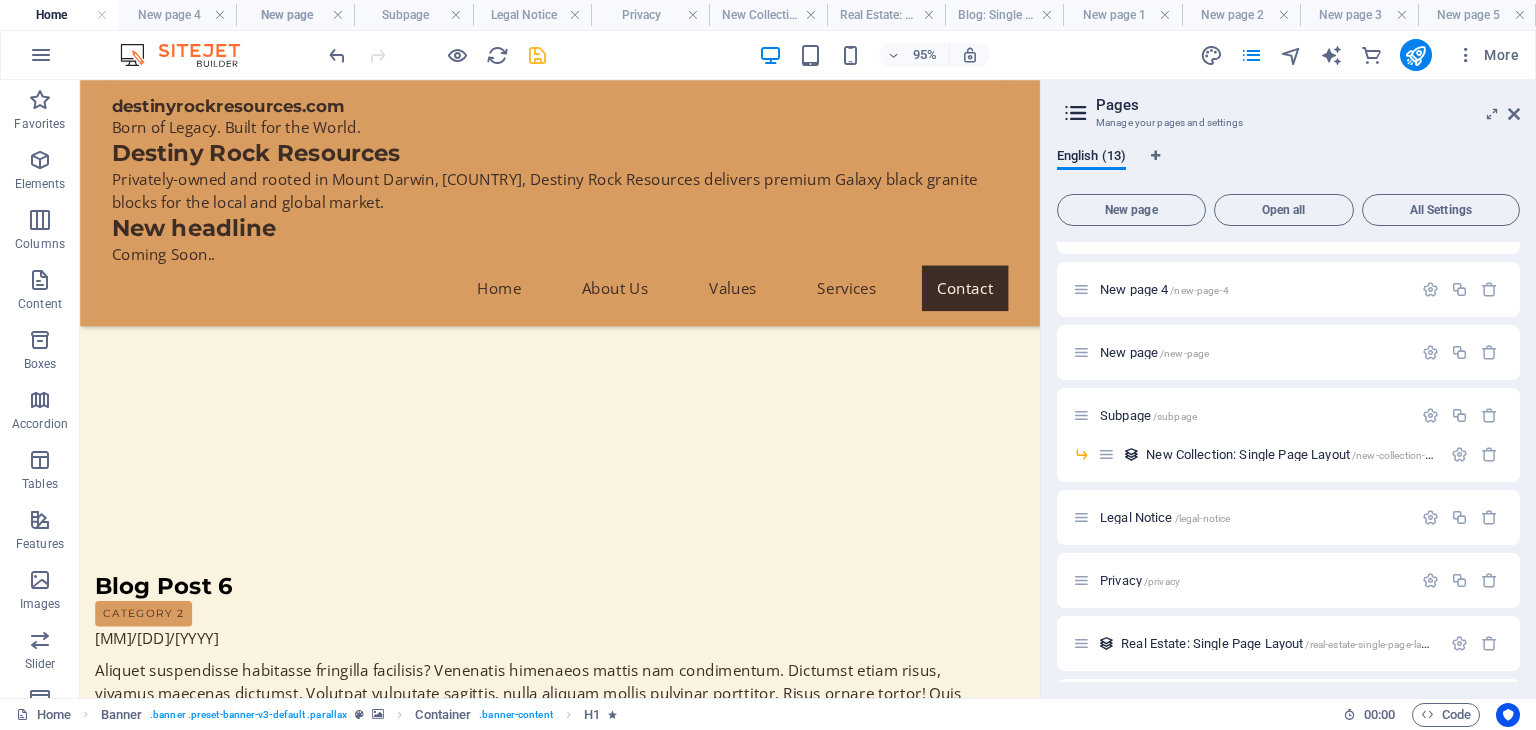 scroll, scrollTop: 11952, scrollLeft: 0, axis: vertical 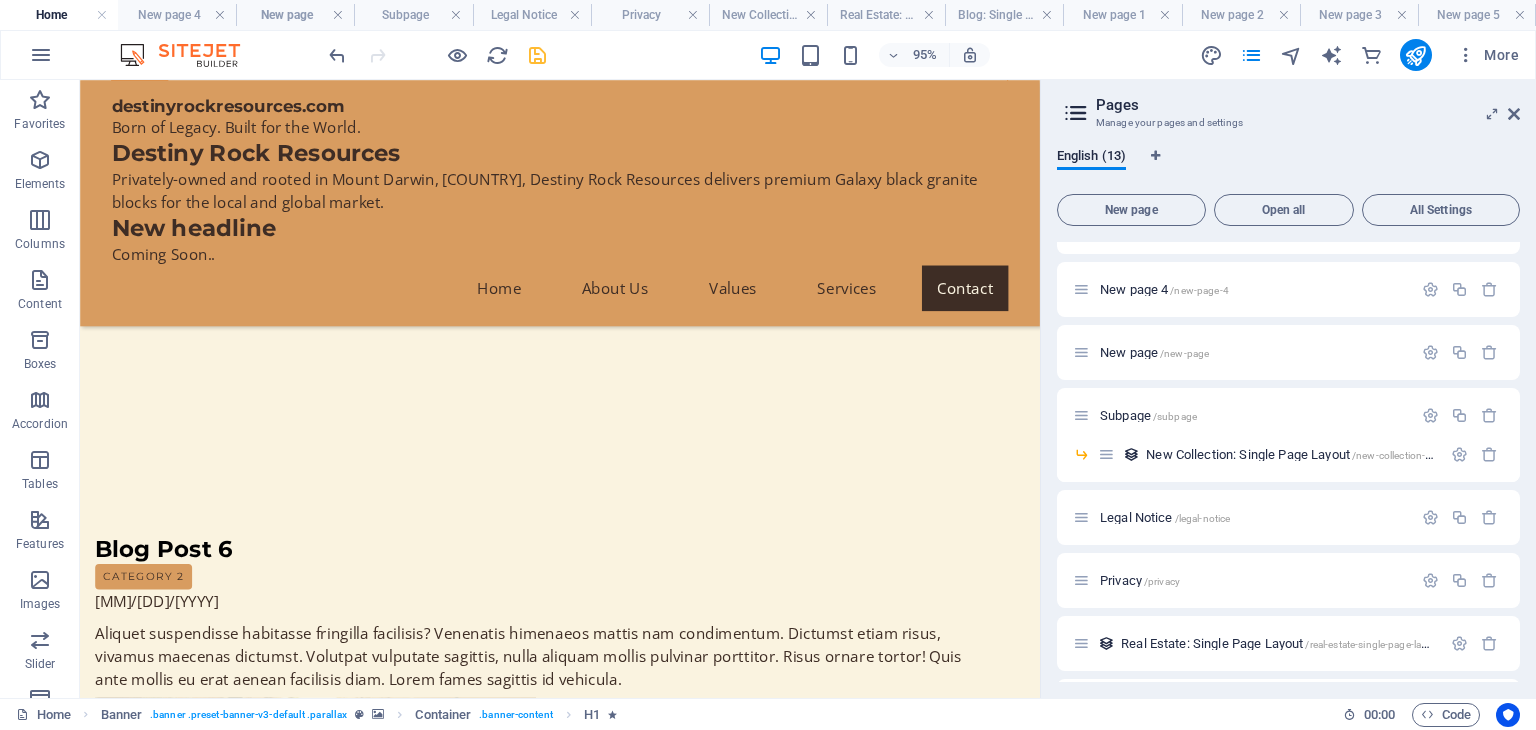 drag, startPoint x: 1083, startPoint y: 600, endPoint x: 1140, endPoint y: 777, distance: 185.9516 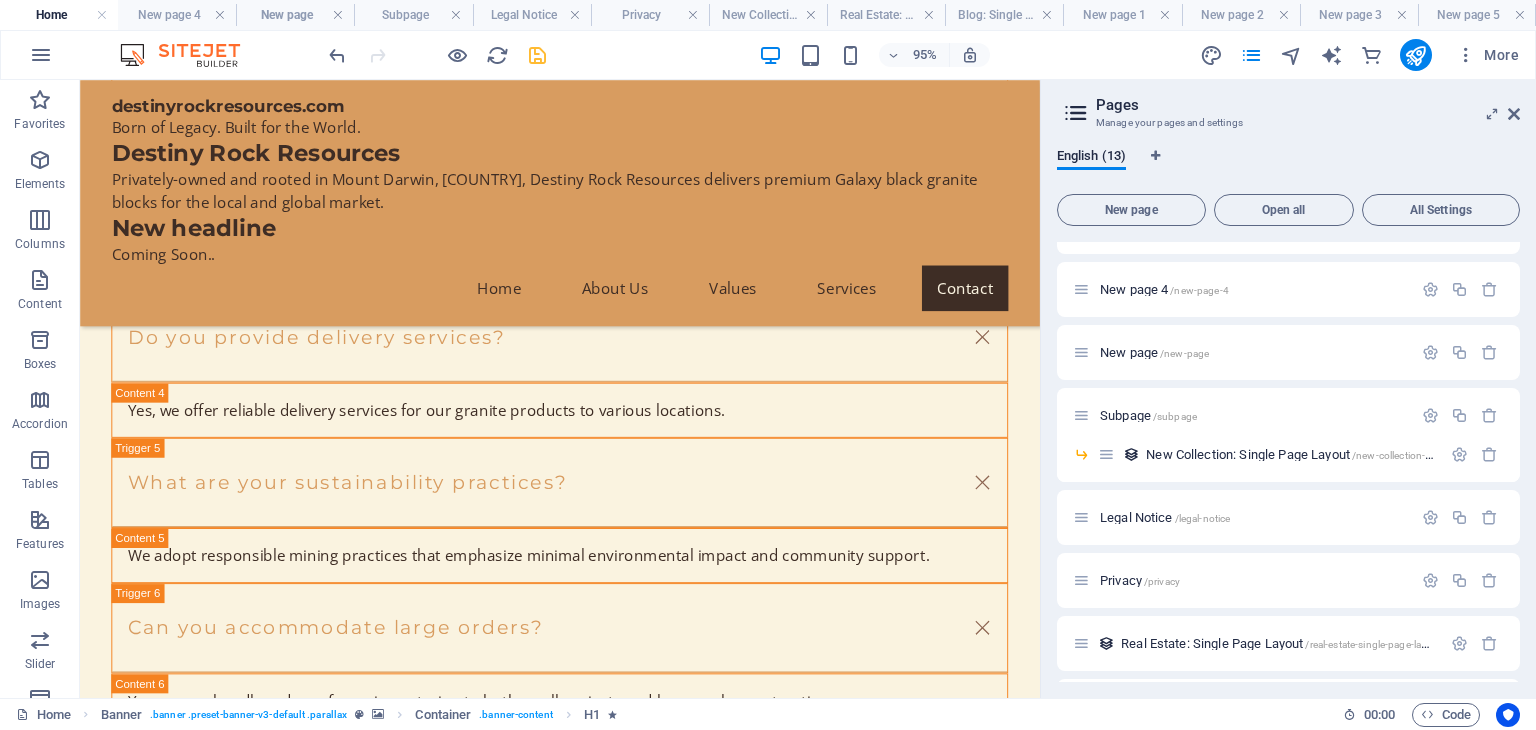 scroll, scrollTop: 11256, scrollLeft: 0, axis: vertical 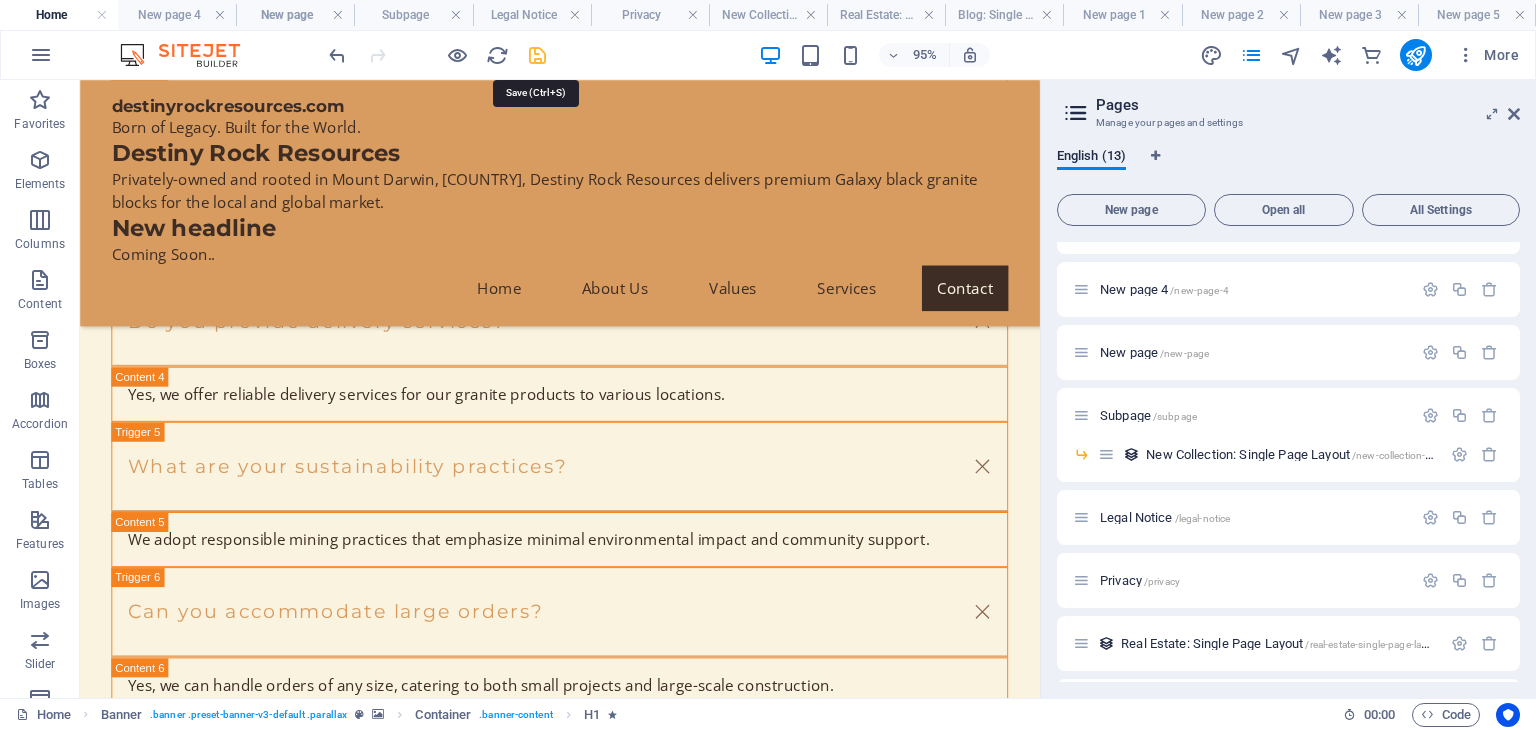 click at bounding box center (537, 55) 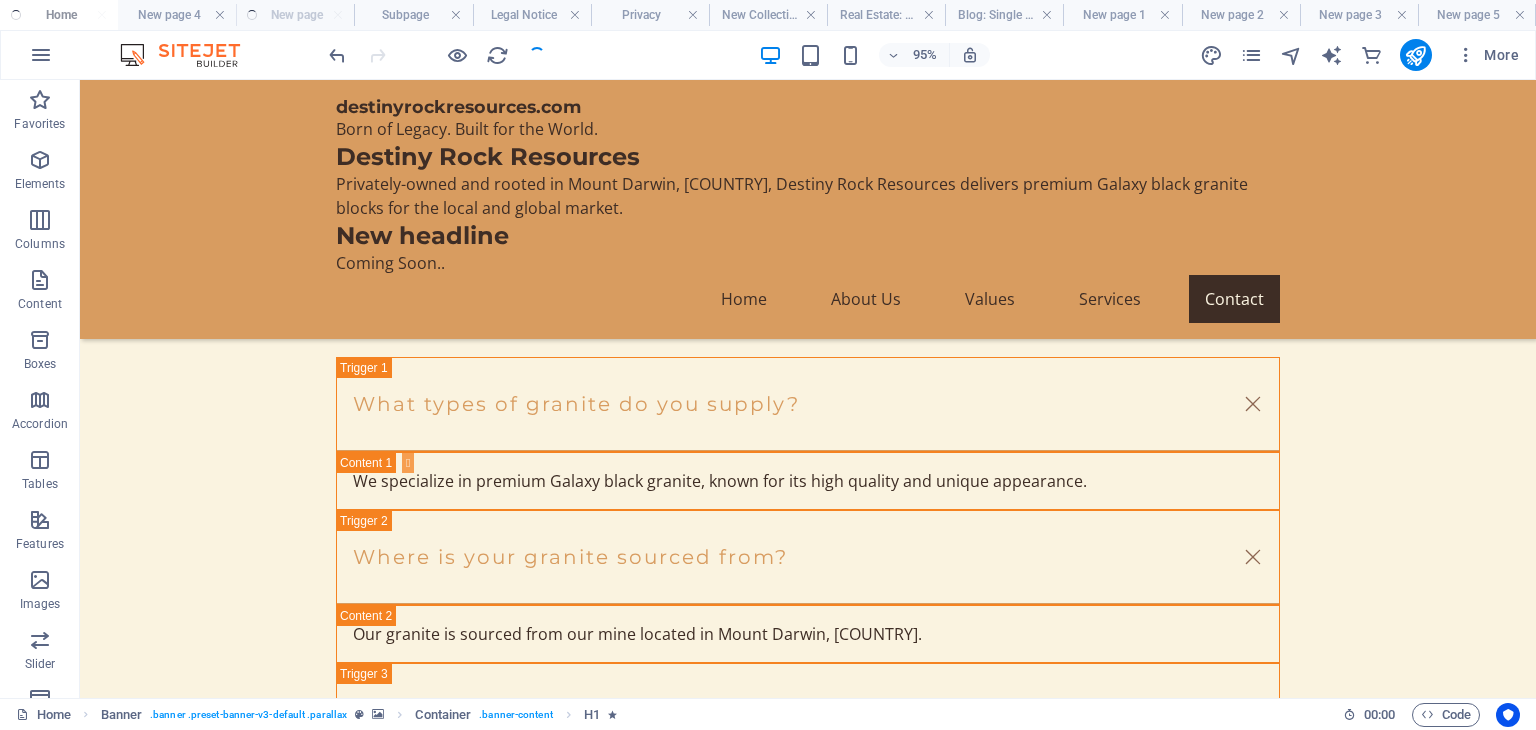 scroll, scrollTop: 11854, scrollLeft: 0, axis: vertical 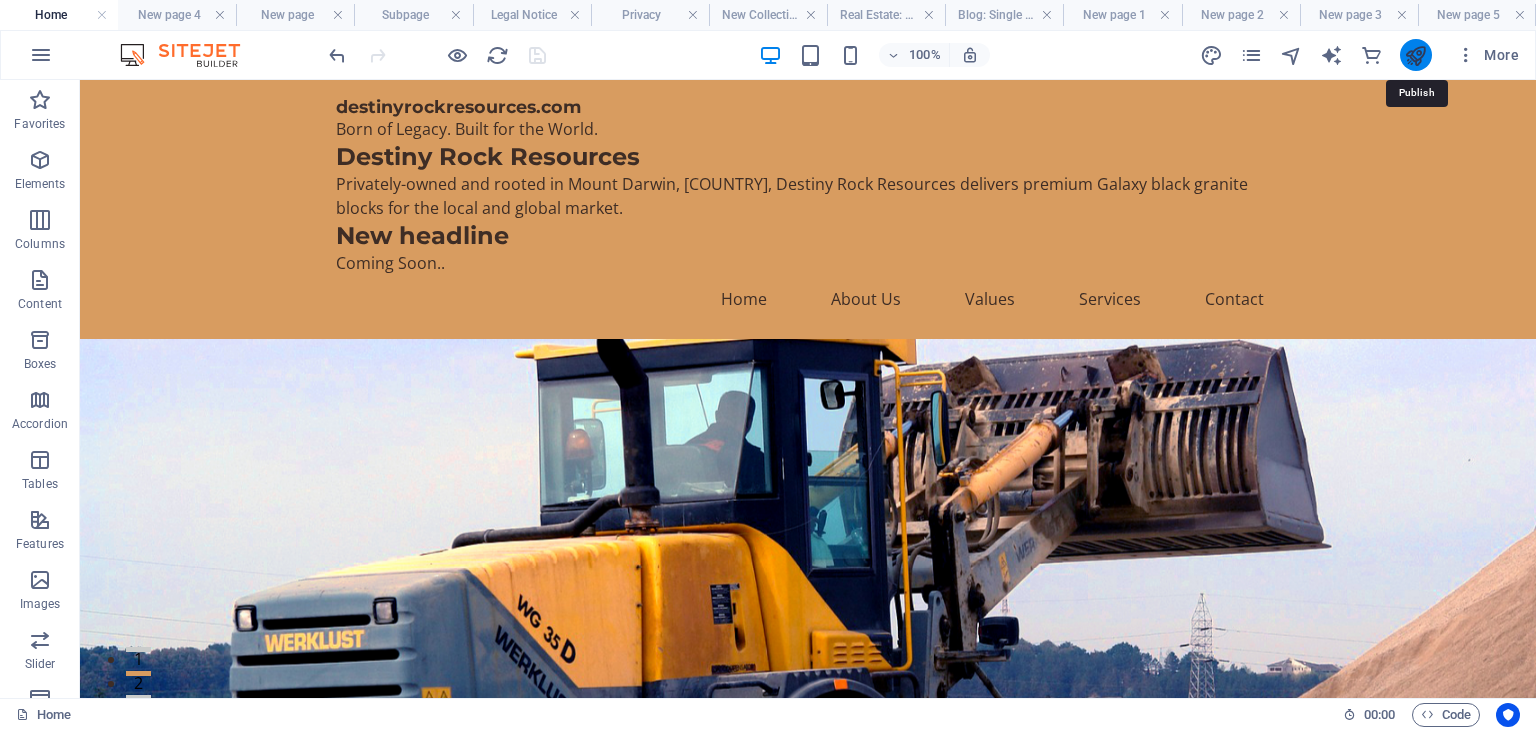 click at bounding box center [1415, 55] 